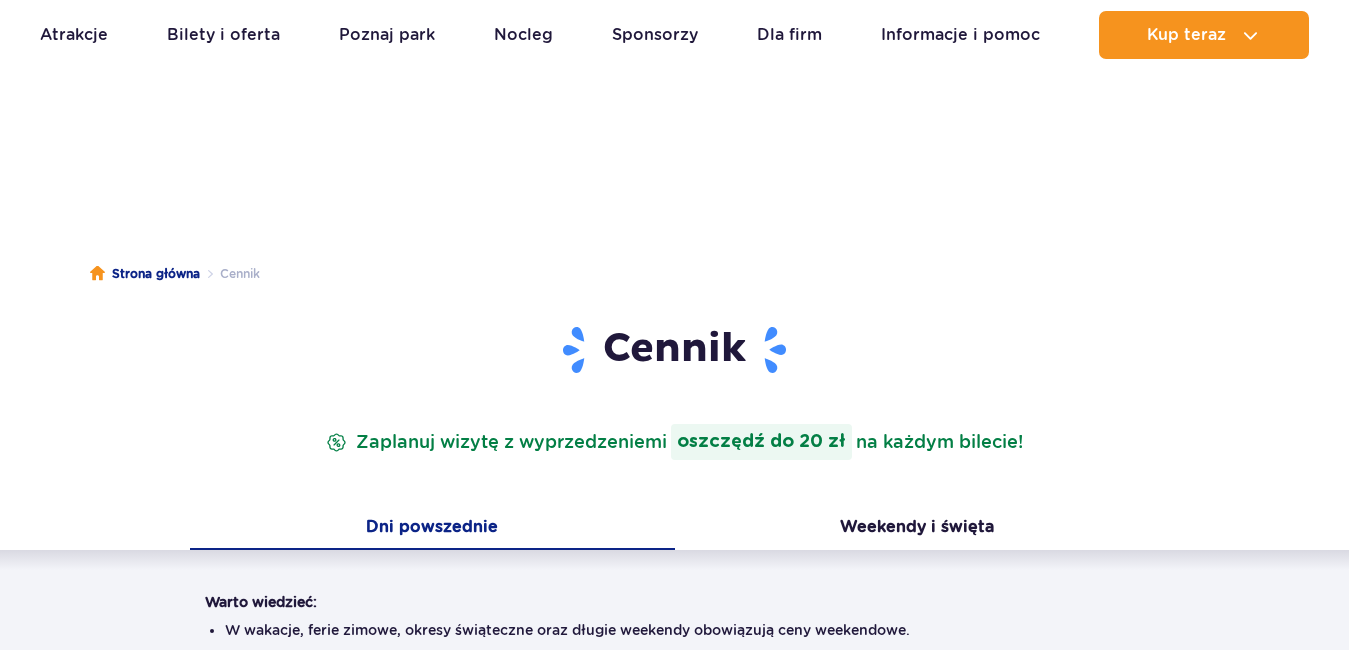 scroll, scrollTop: 2128, scrollLeft: 0, axis: vertical 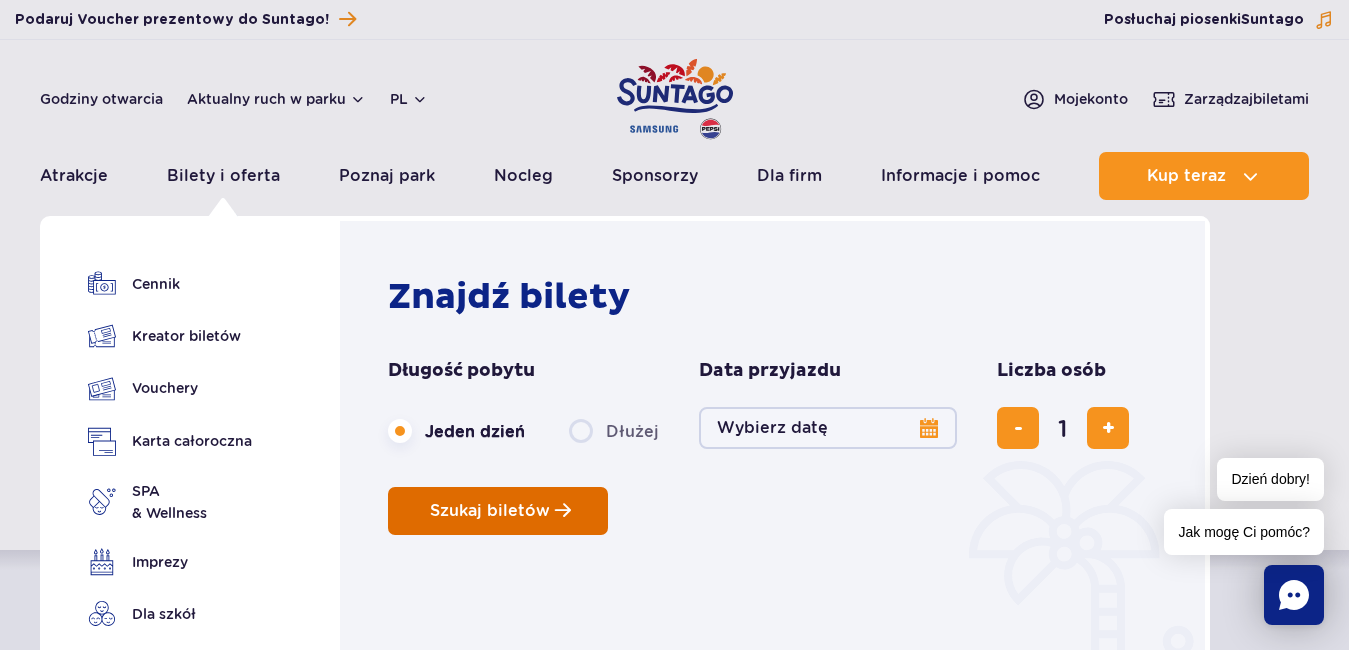 click on "Szukaj biletów" at bounding box center (490, 511) 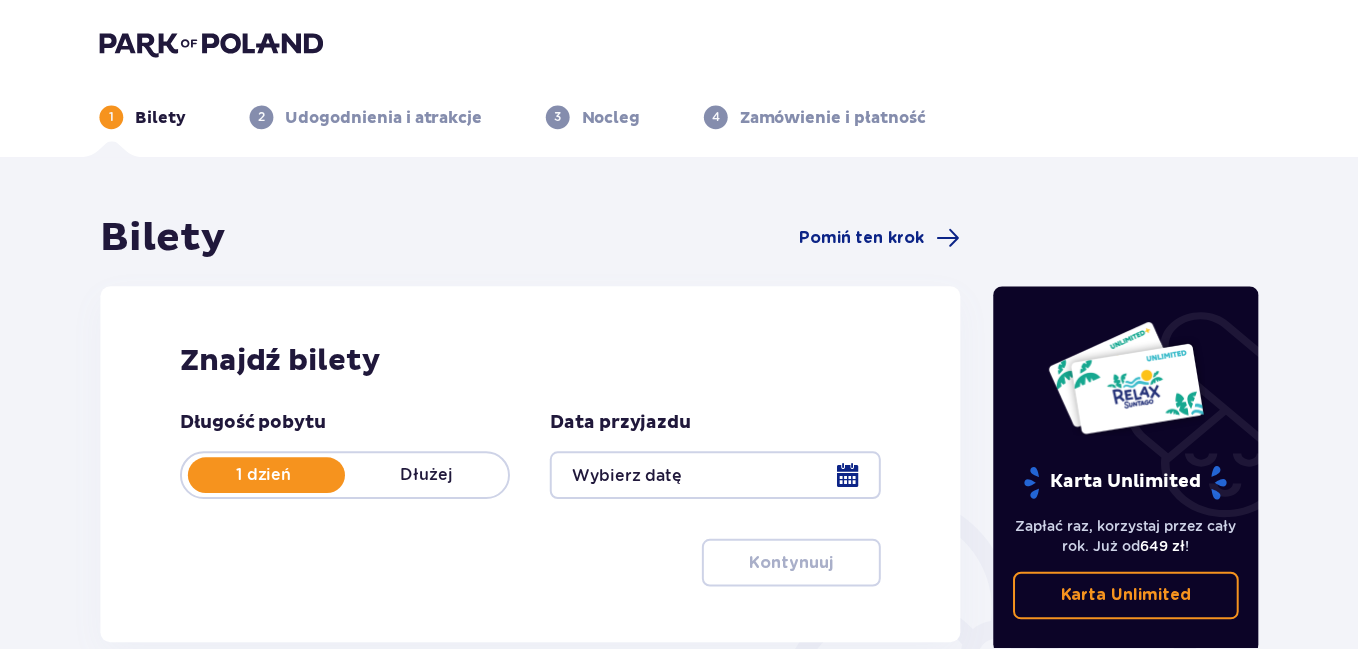 scroll, scrollTop: 0, scrollLeft: 0, axis: both 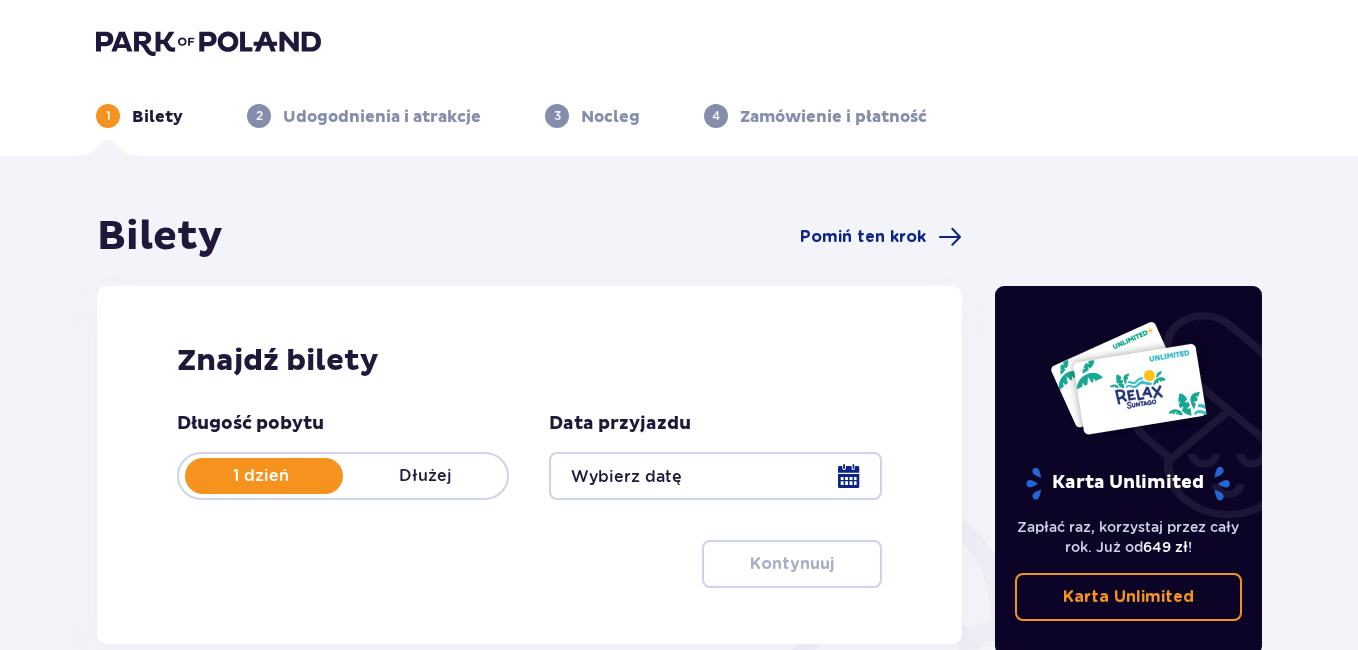 click at bounding box center [715, 476] 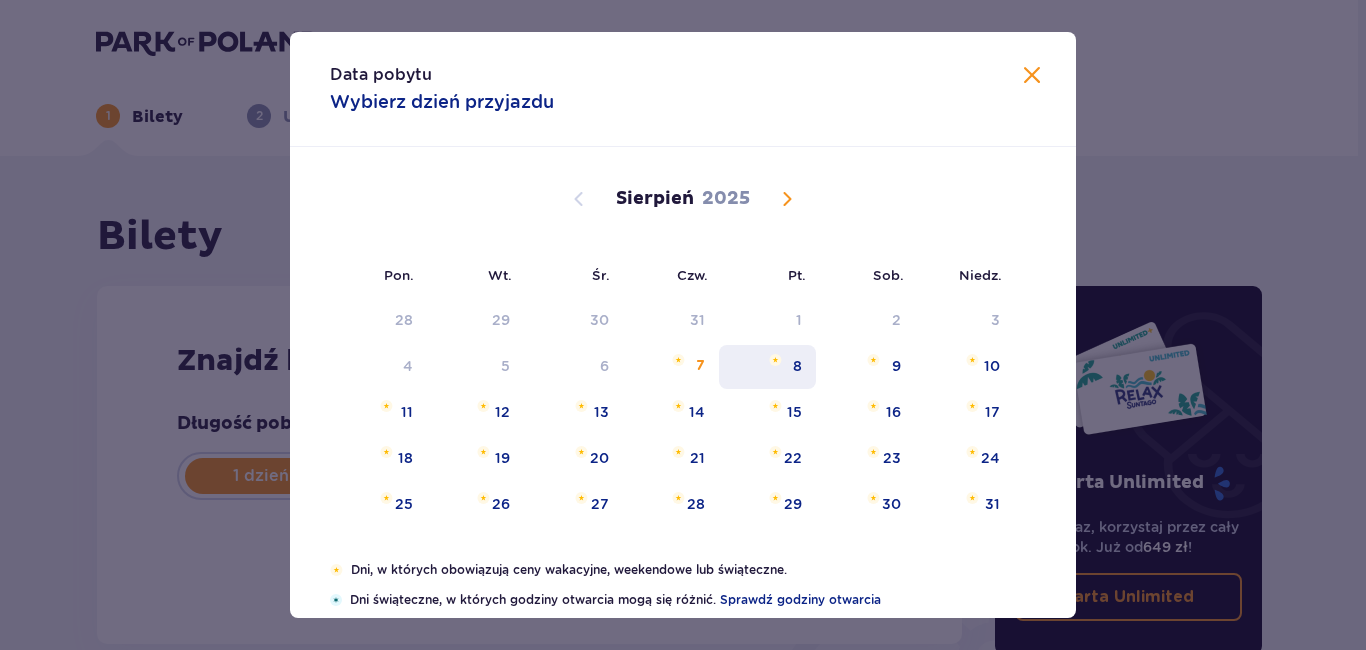 click on "8" at bounding box center (797, 366) 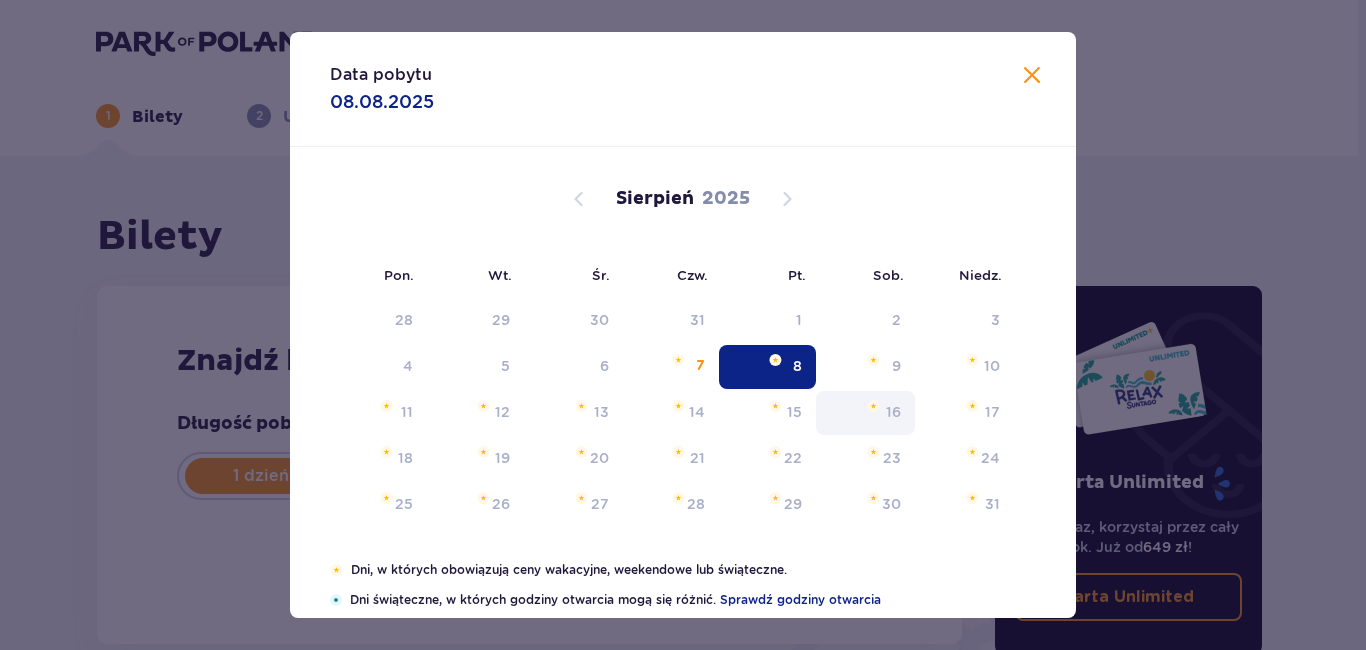 type on "08.08.25" 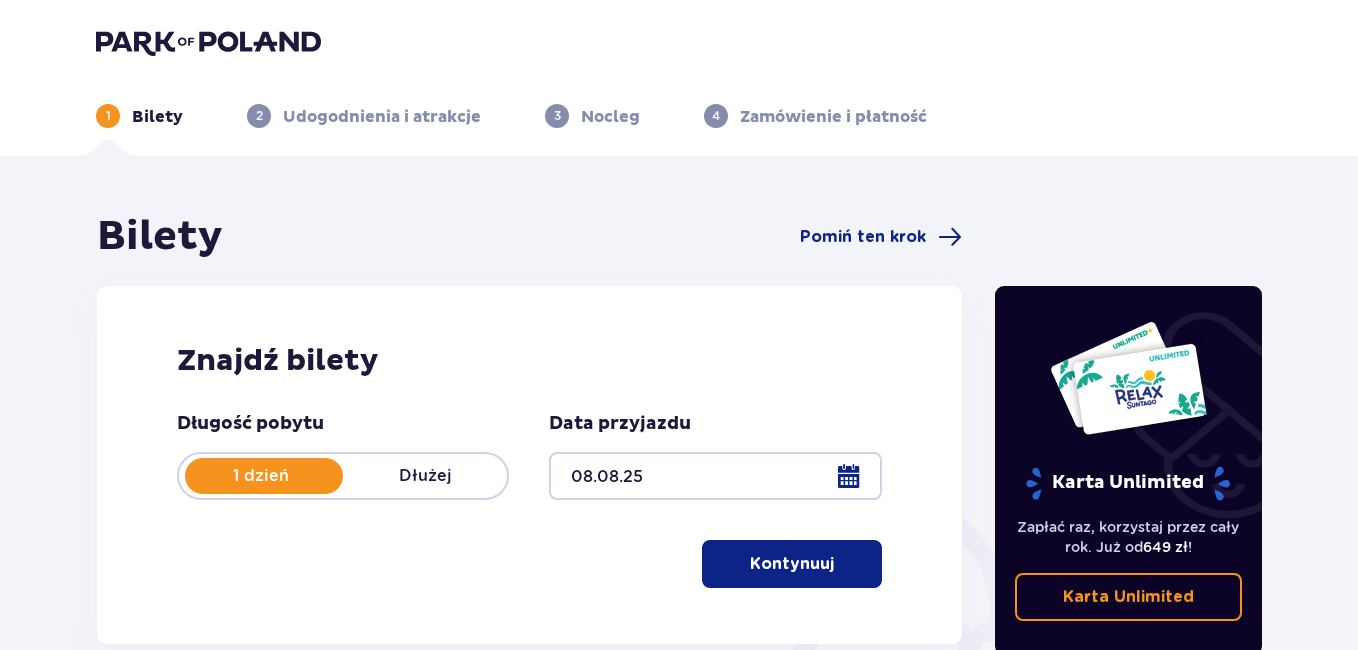 click on "Kontynuuj" at bounding box center (792, 564) 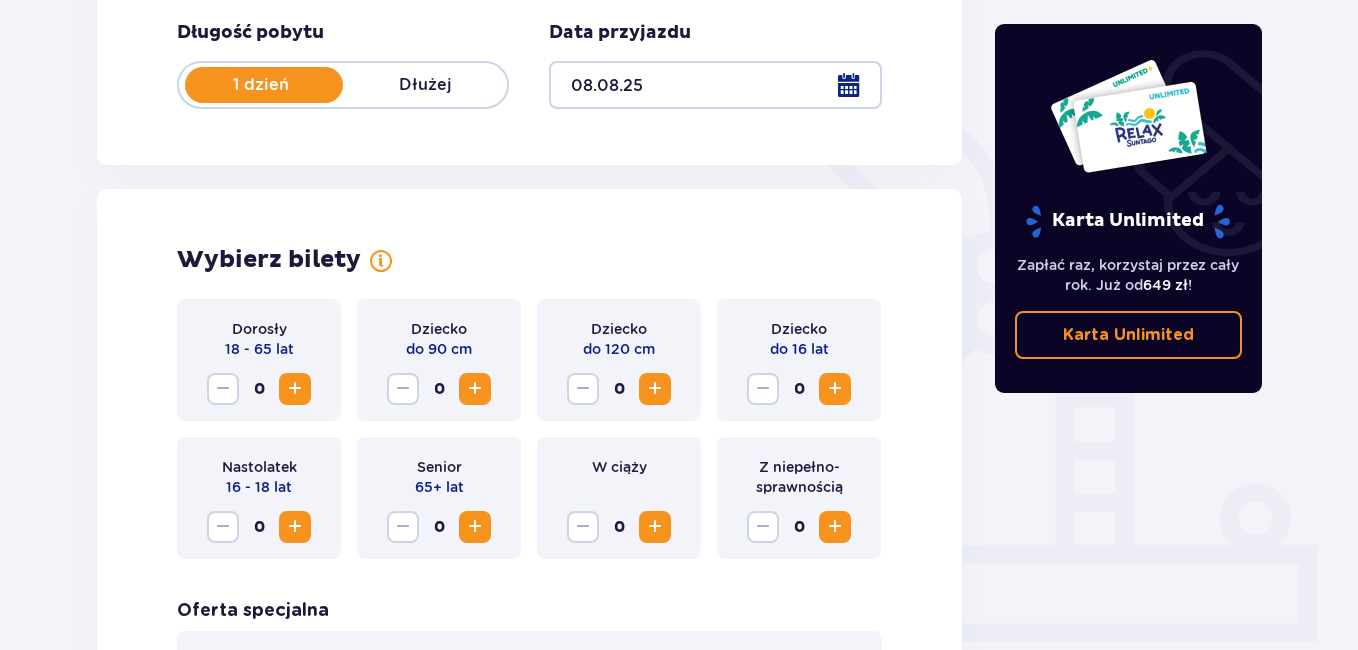 scroll, scrollTop: 556, scrollLeft: 0, axis: vertical 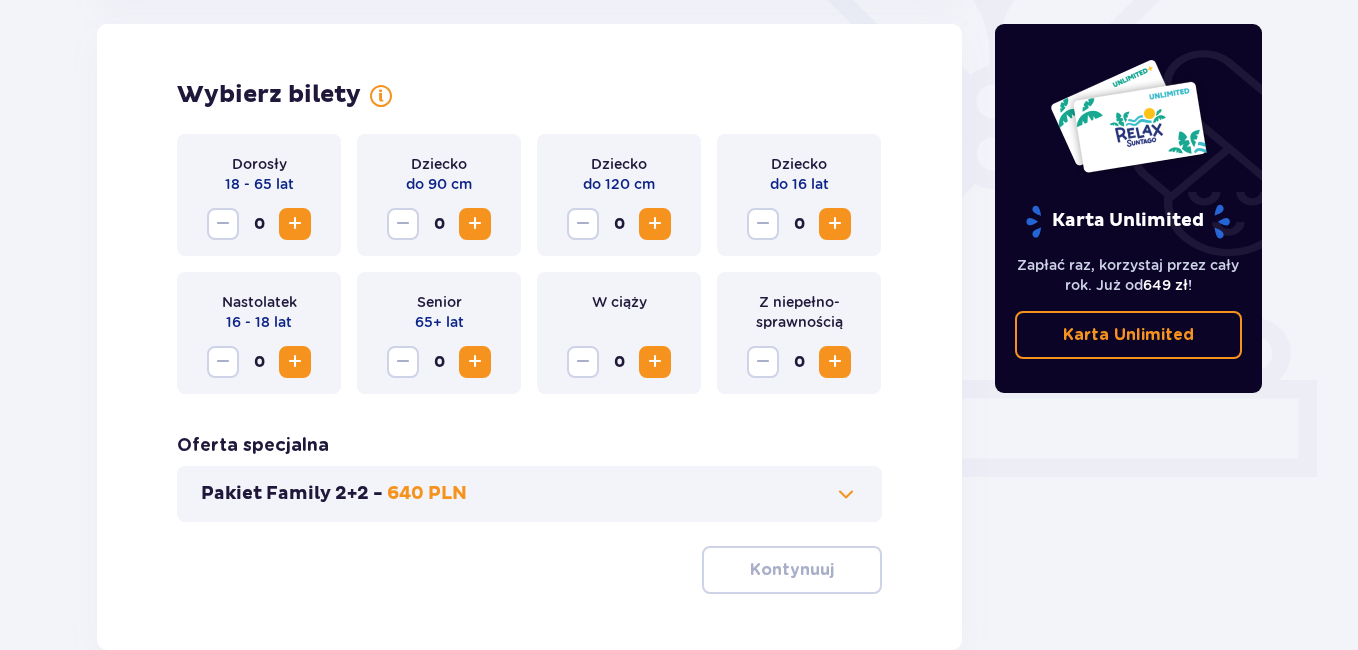 click on "640 PLN" at bounding box center (427, 494) 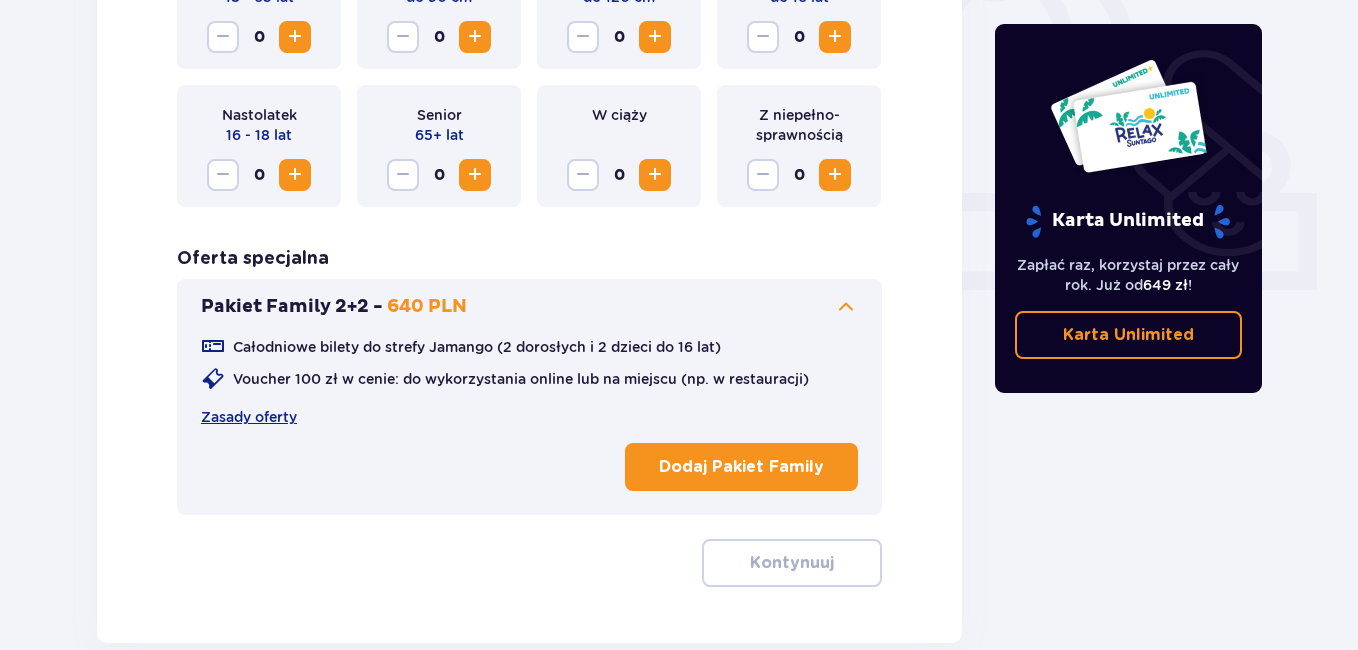 scroll, scrollTop: 756, scrollLeft: 0, axis: vertical 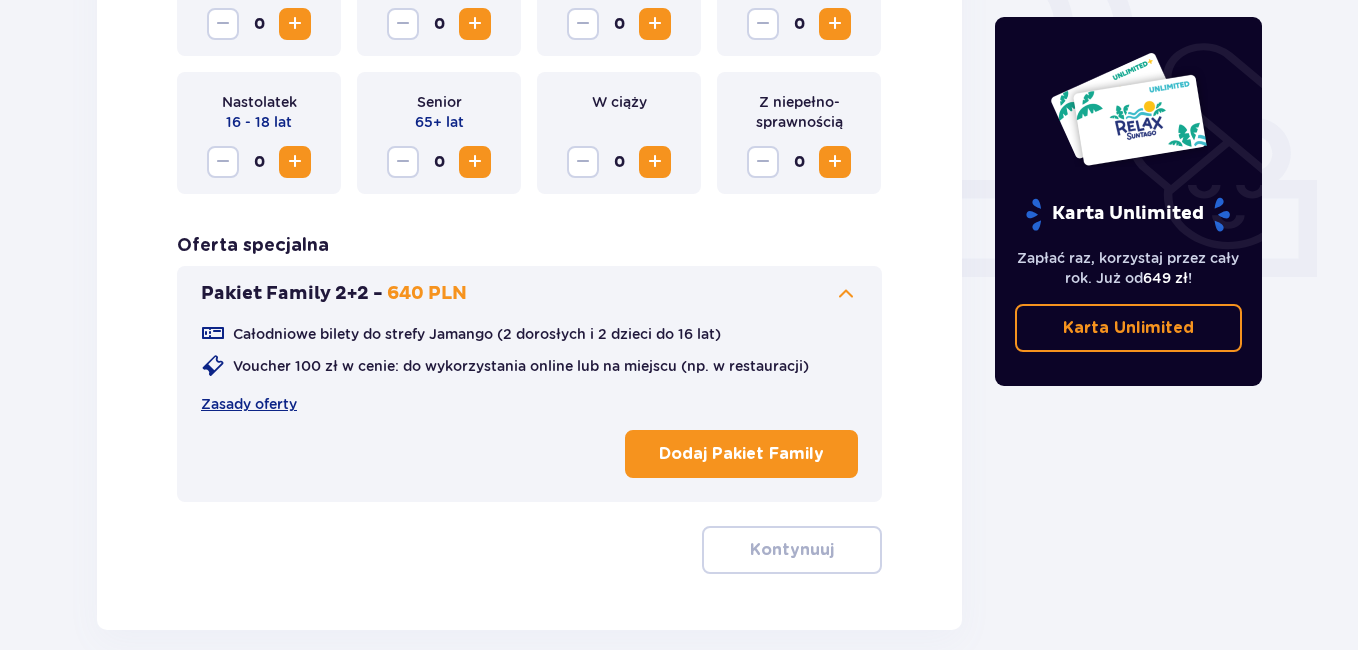 click on "Dodaj Pakiet Family" at bounding box center (741, 454) 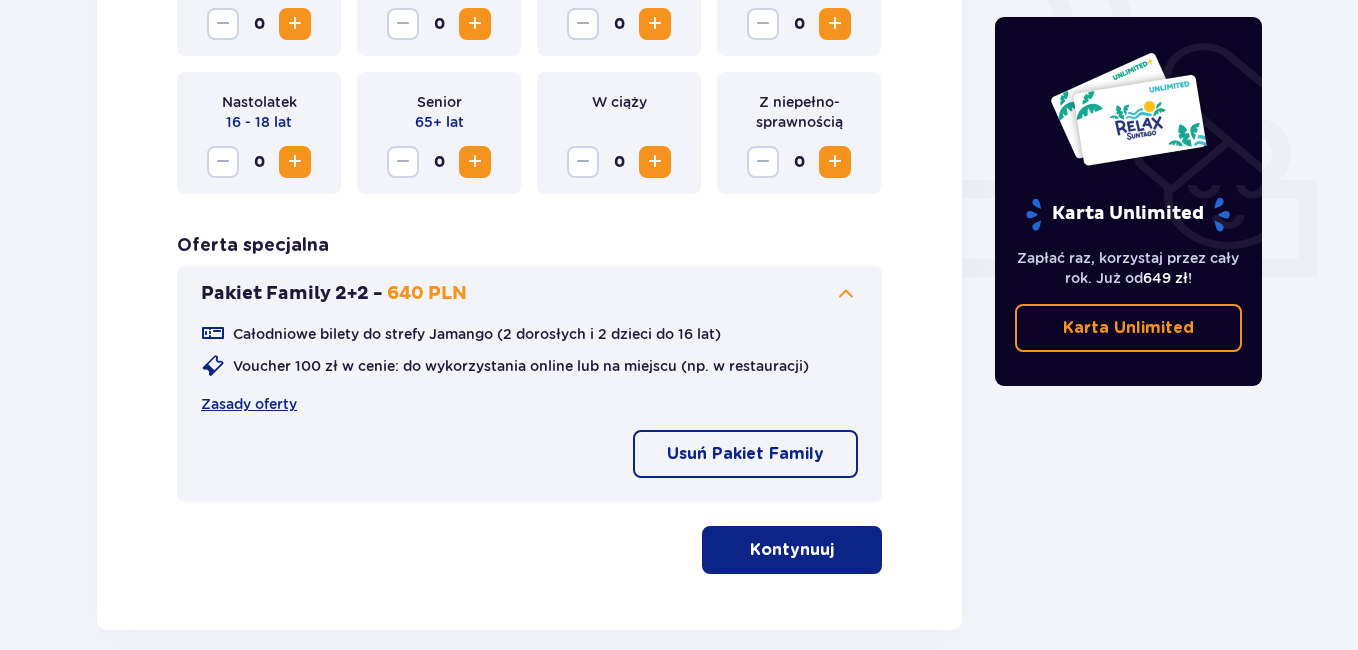 click on "Kontynuuj" at bounding box center (792, 550) 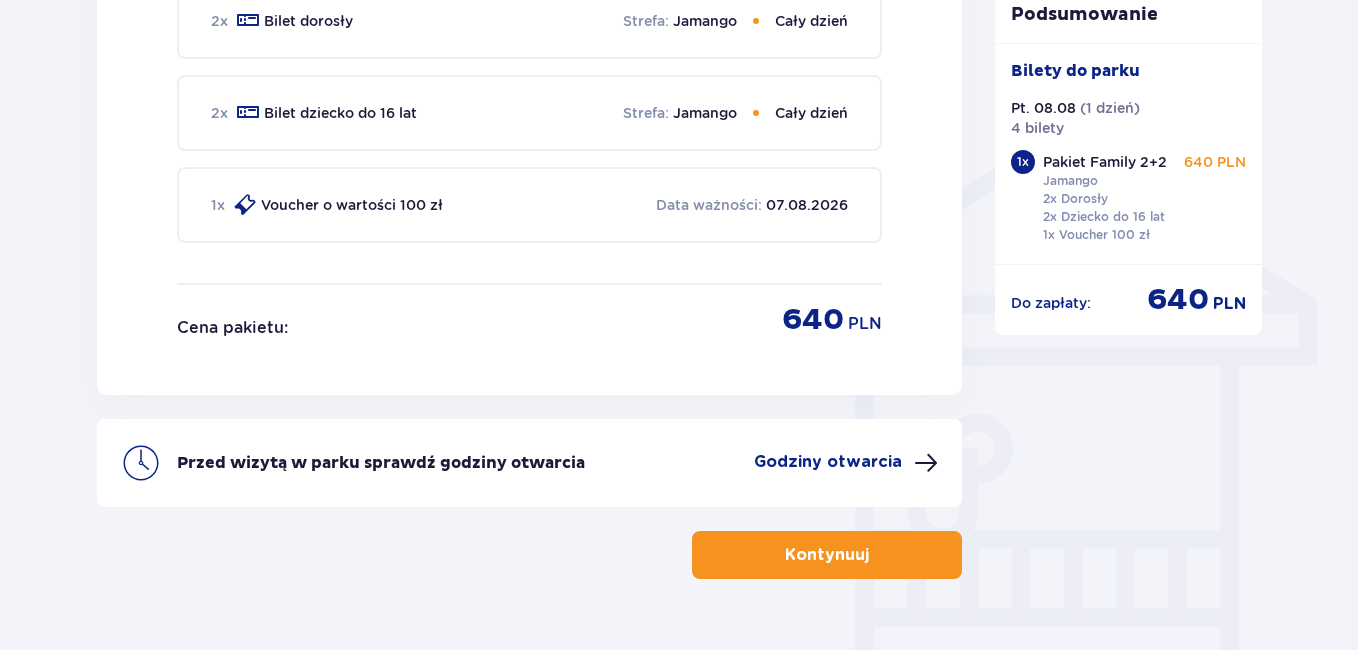 scroll, scrollTop: 1490, scrollLeft: 0, axis: vertical 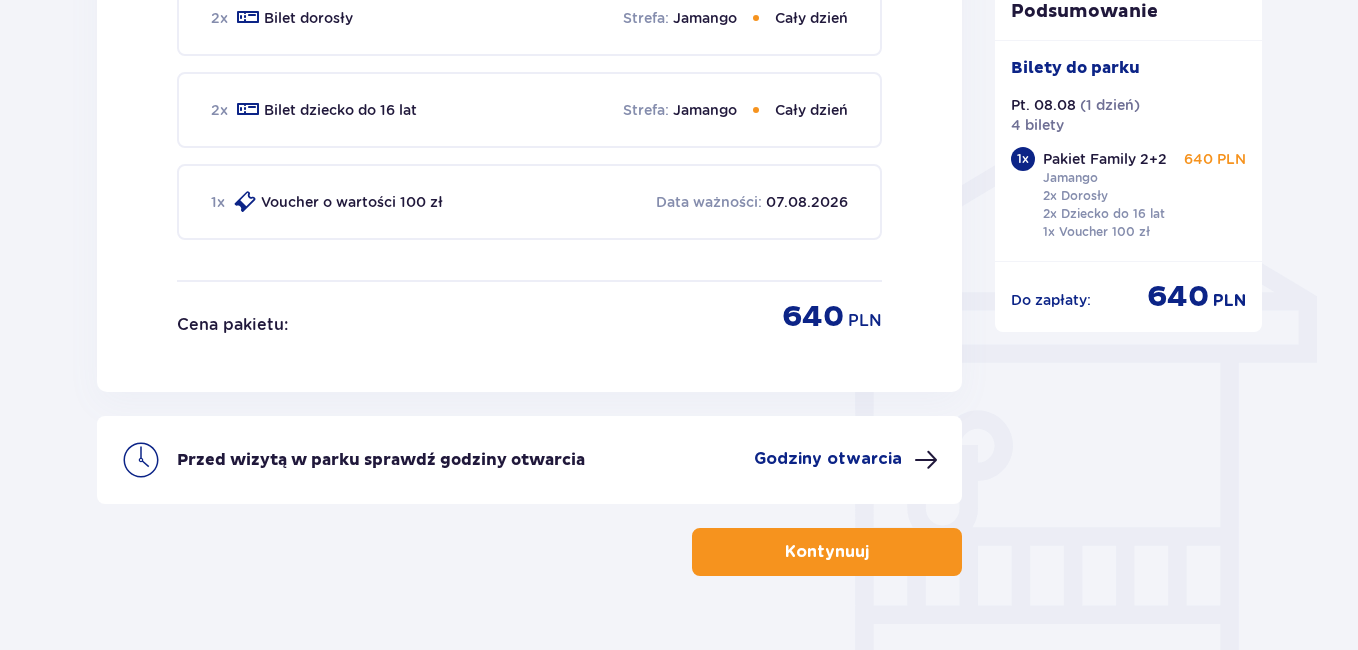 click on "Kontynuuj" at bounding box center [827, 552] 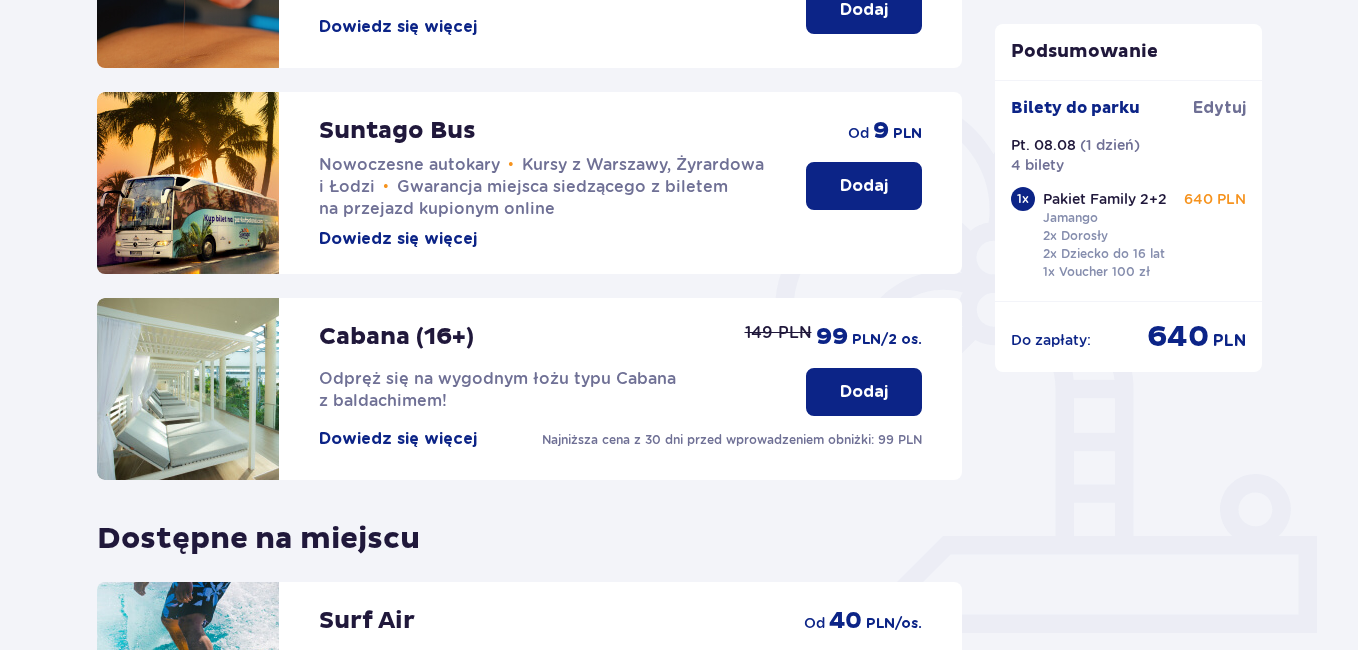 scroll, scrollTop: 0, scrollLeft: 0, axis: both 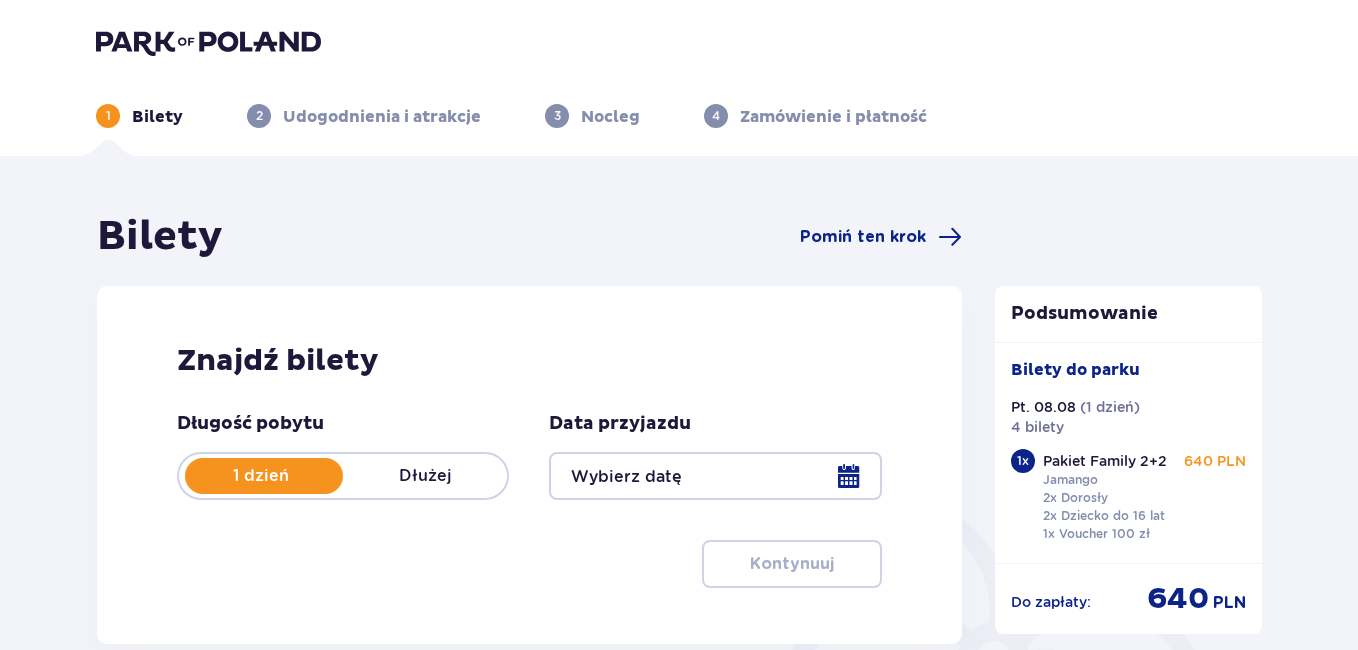 type on "08.08.25" 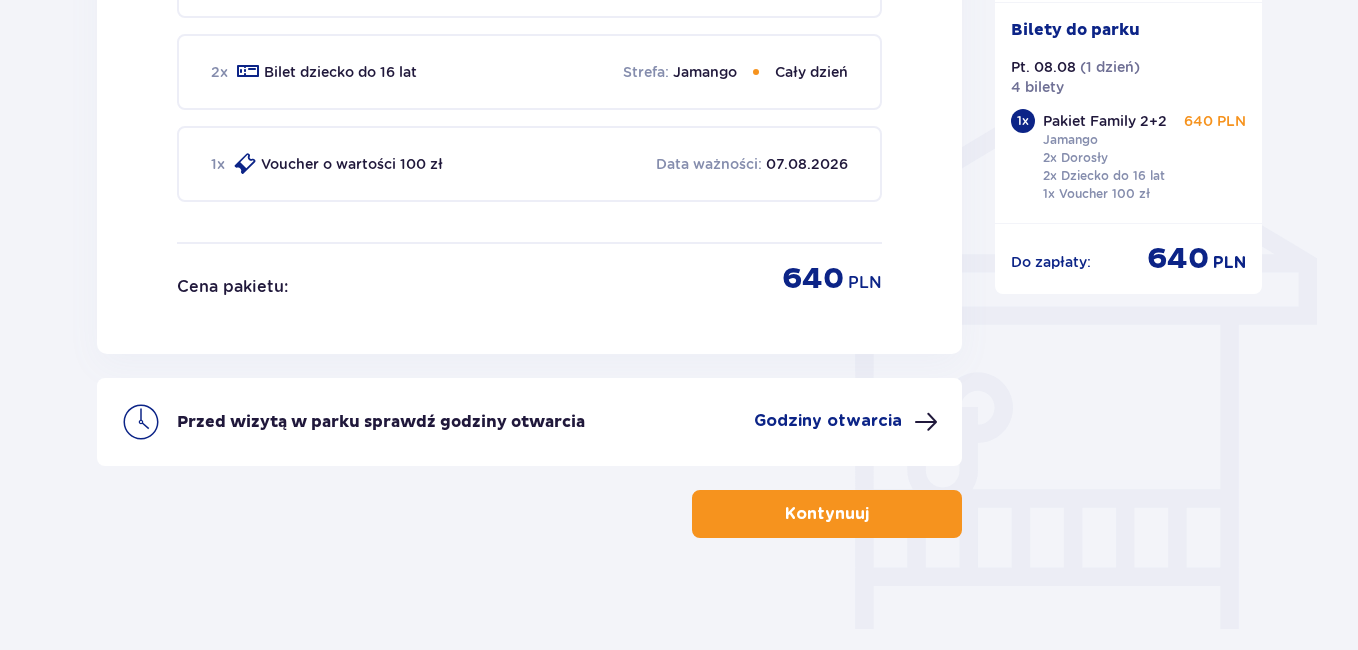 scroll, scrollTop: 1536, scrollLeft: 0, axis: vertical 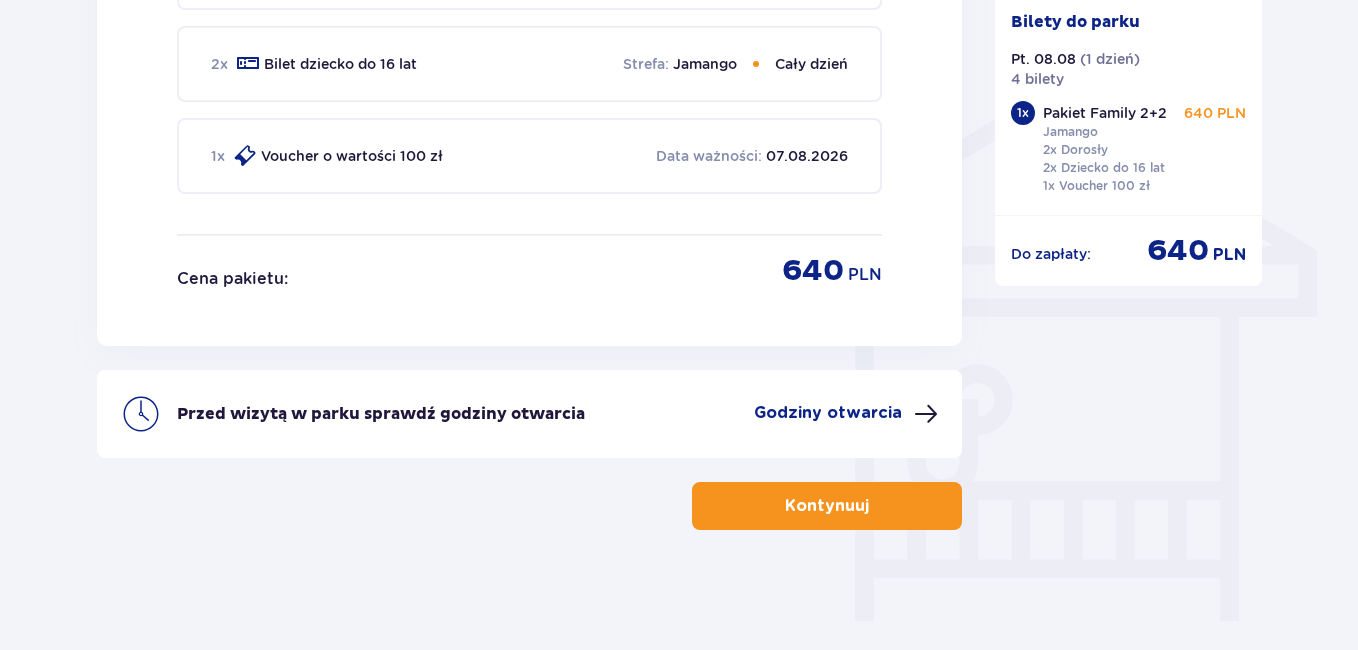 click on "2 x Bilet dorosły Strefa : Jamango Cały dzień 2 x Bilet dziecko do 16 lat Strefa : Jamango Cały dzień 1 x Voucher o wartości 100 zł Data ważności : [DATE]" at bounding box center (529, 84) 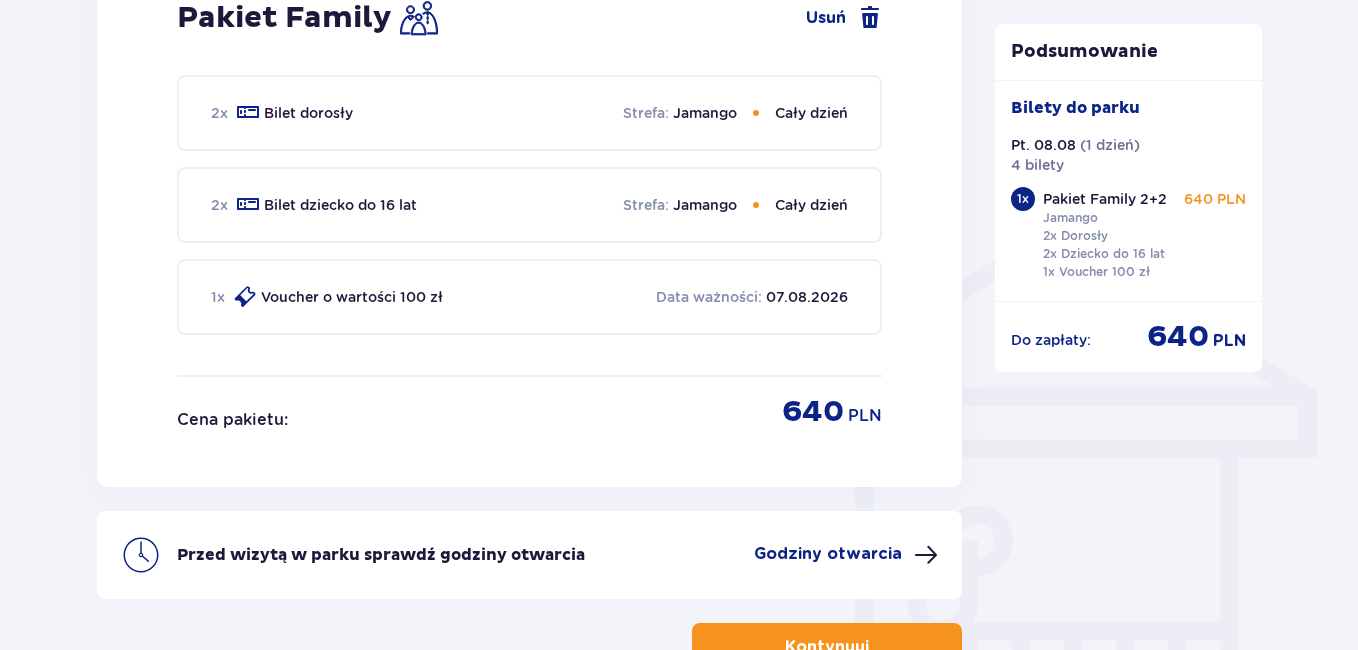 scroll, scrollTop: 1536, scrollLeft: 0, axis: vertical 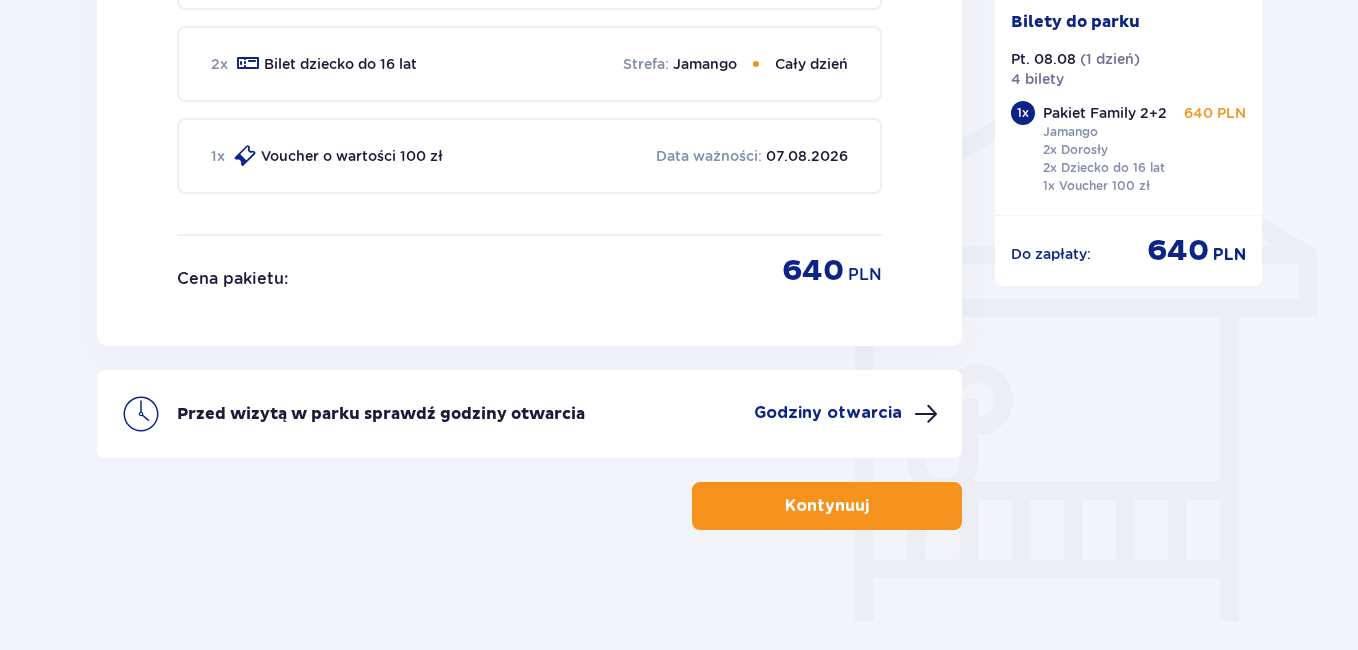 click on "Kontynuuj" at bounding box center [827, 506] 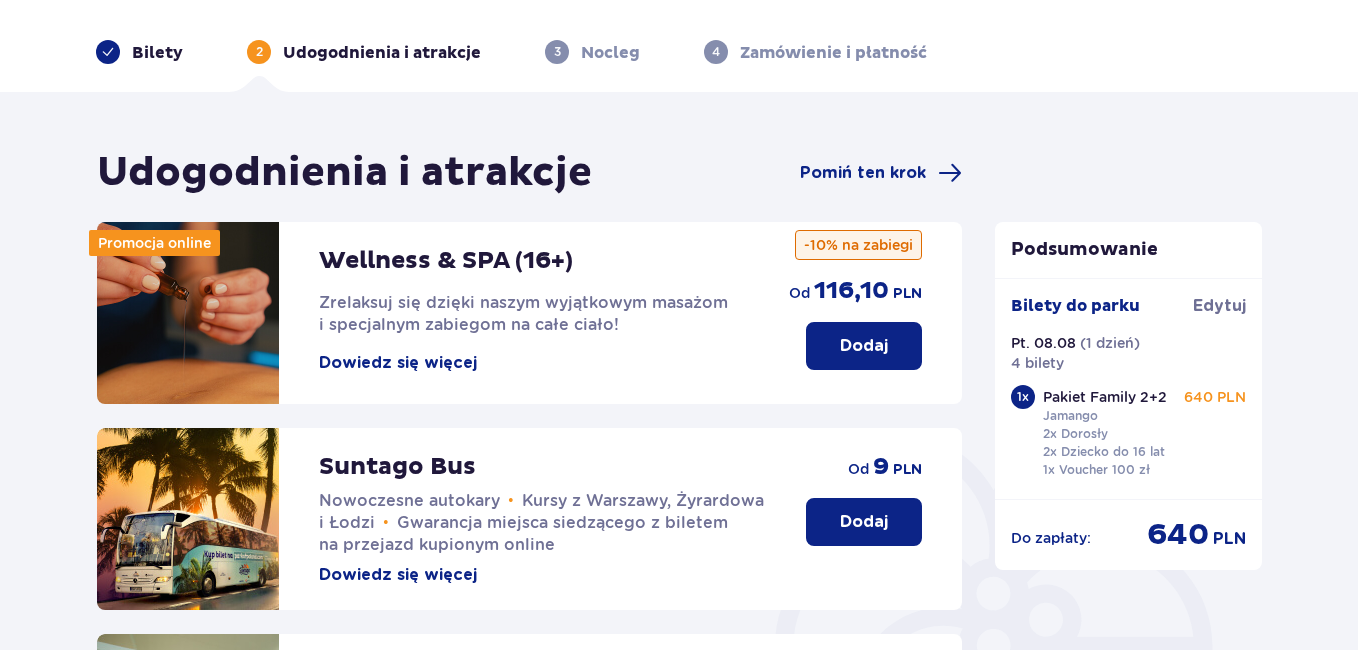 scroll, scrollTop: 0, scrollLeft: 0, axis: both 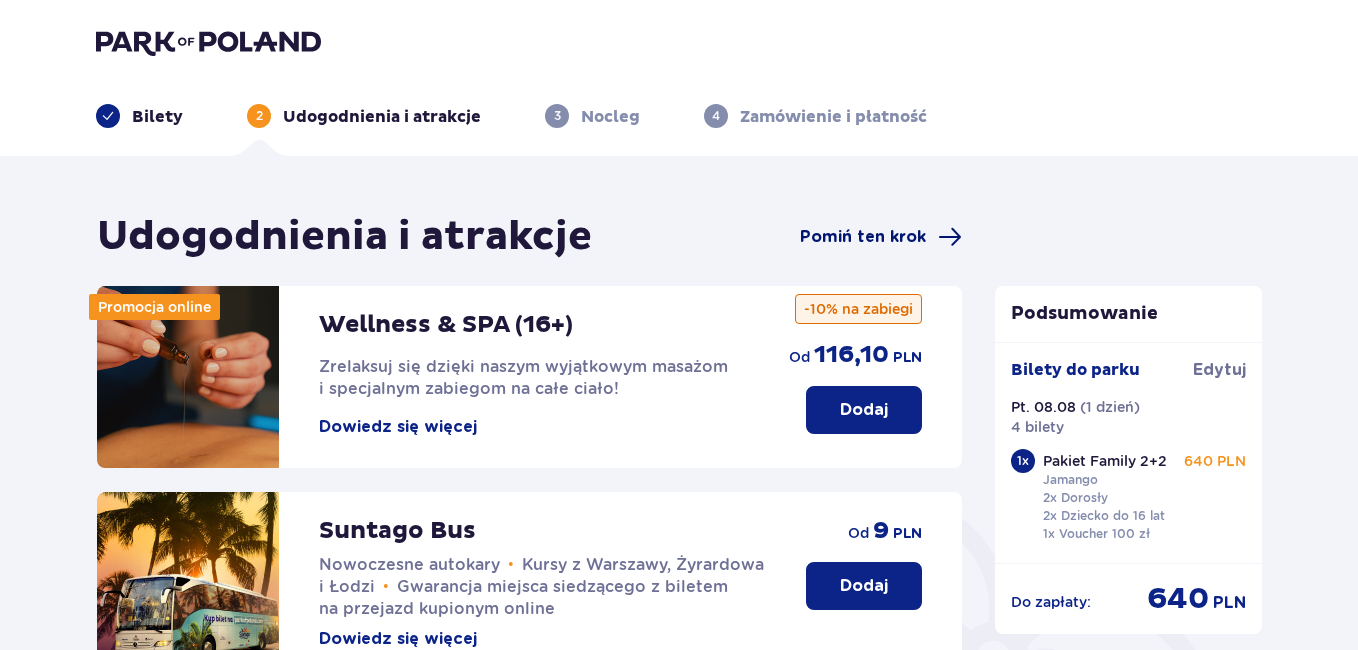 click on "Pomiń ten krok" at bounding box center (863, 237) 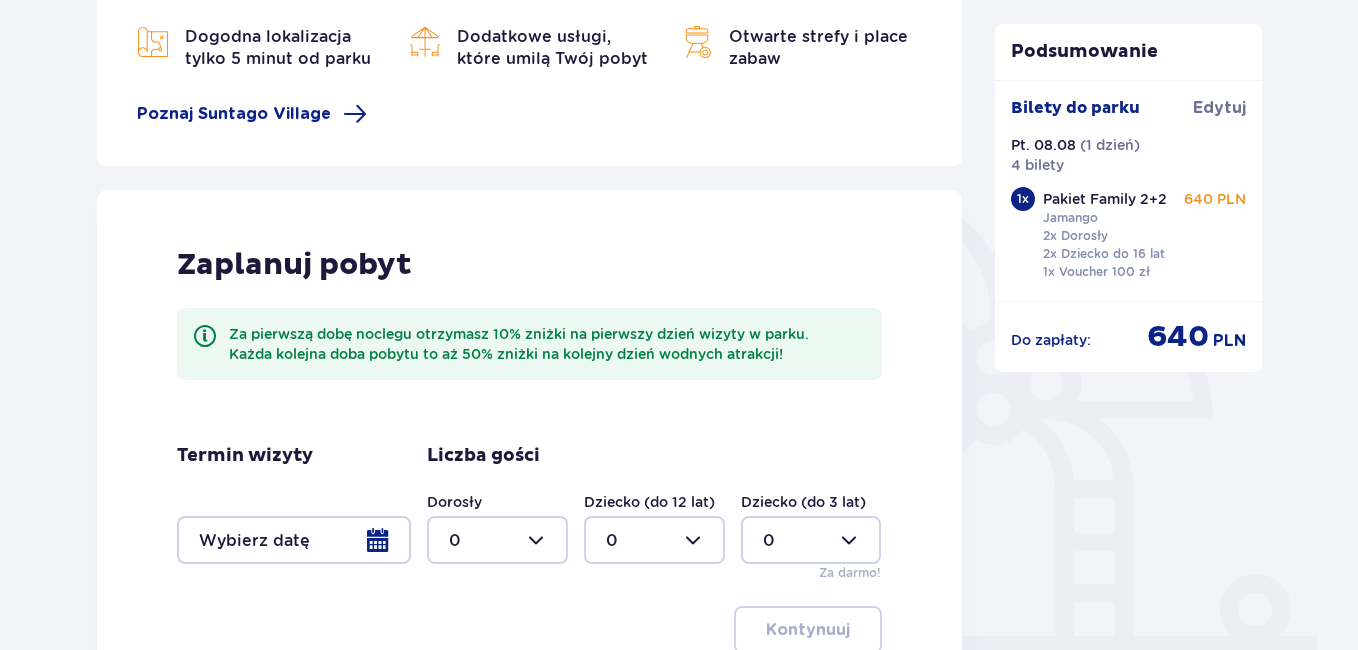 scroll, scrollTop: 400, scrollLeft: 0, axis: vertical 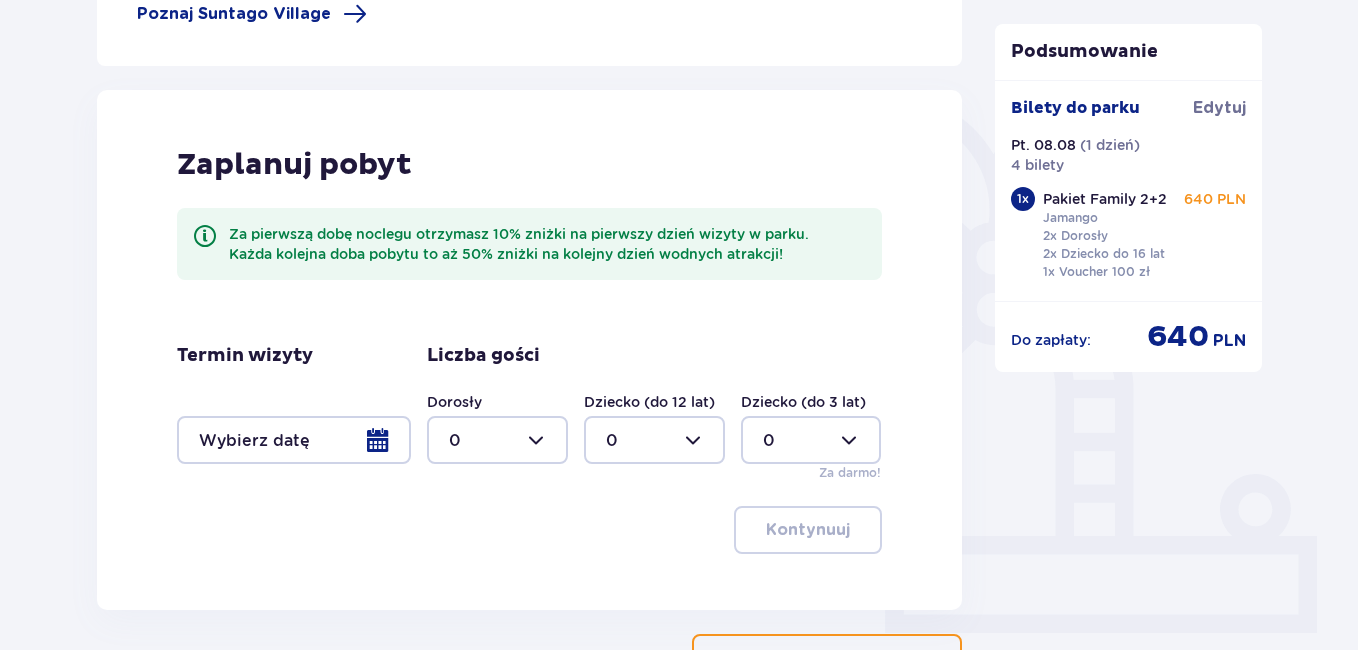 click at bounding box center (294, 440) 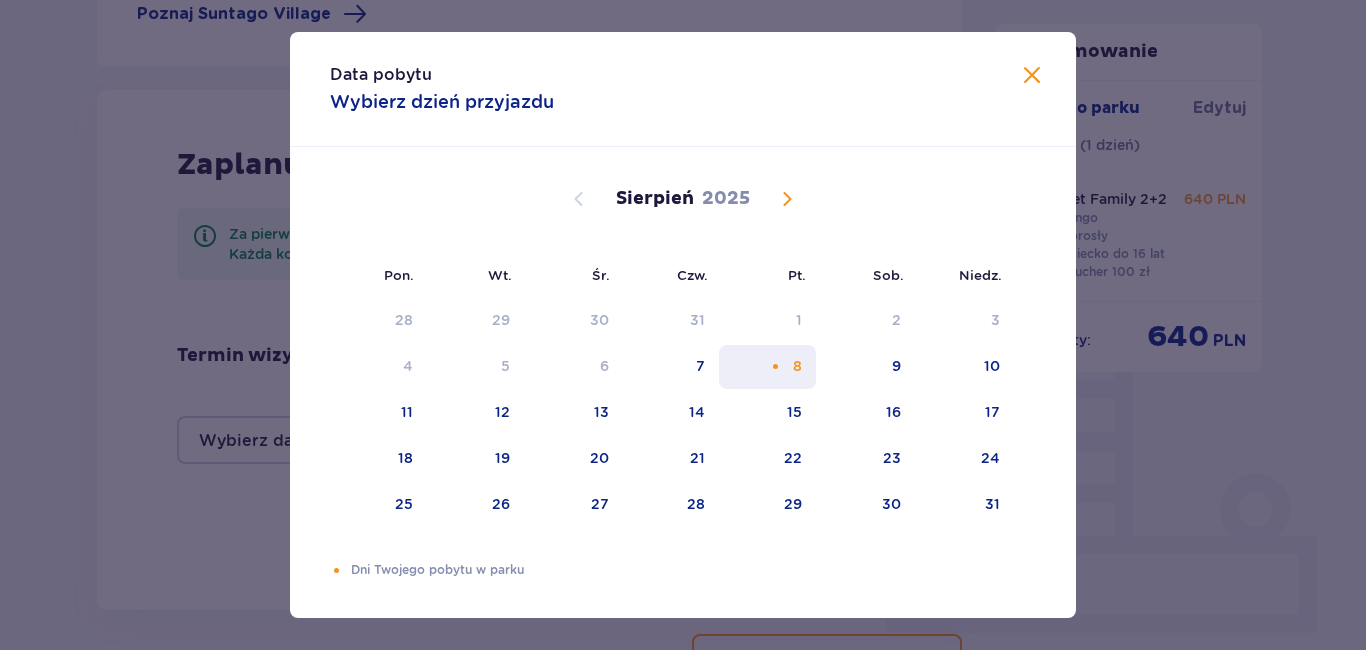 click on "8" at bounding box center [767, 367] 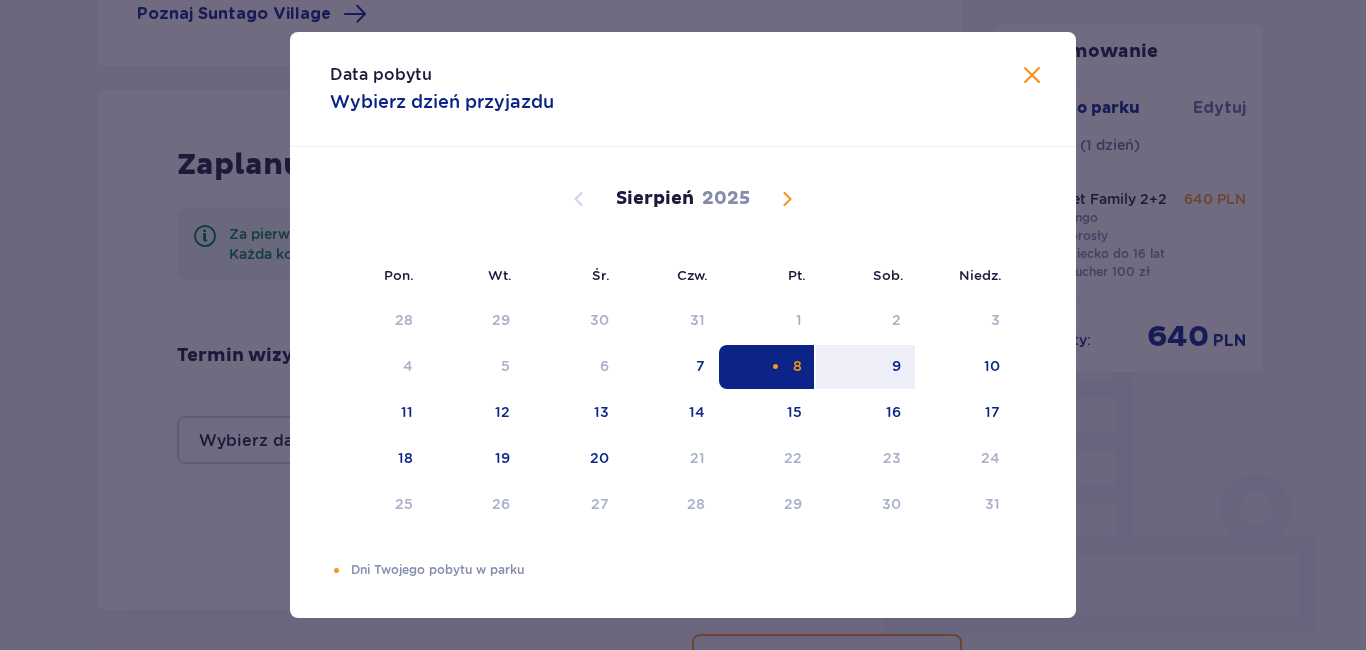click on "8" at bounding box center (767, 367) 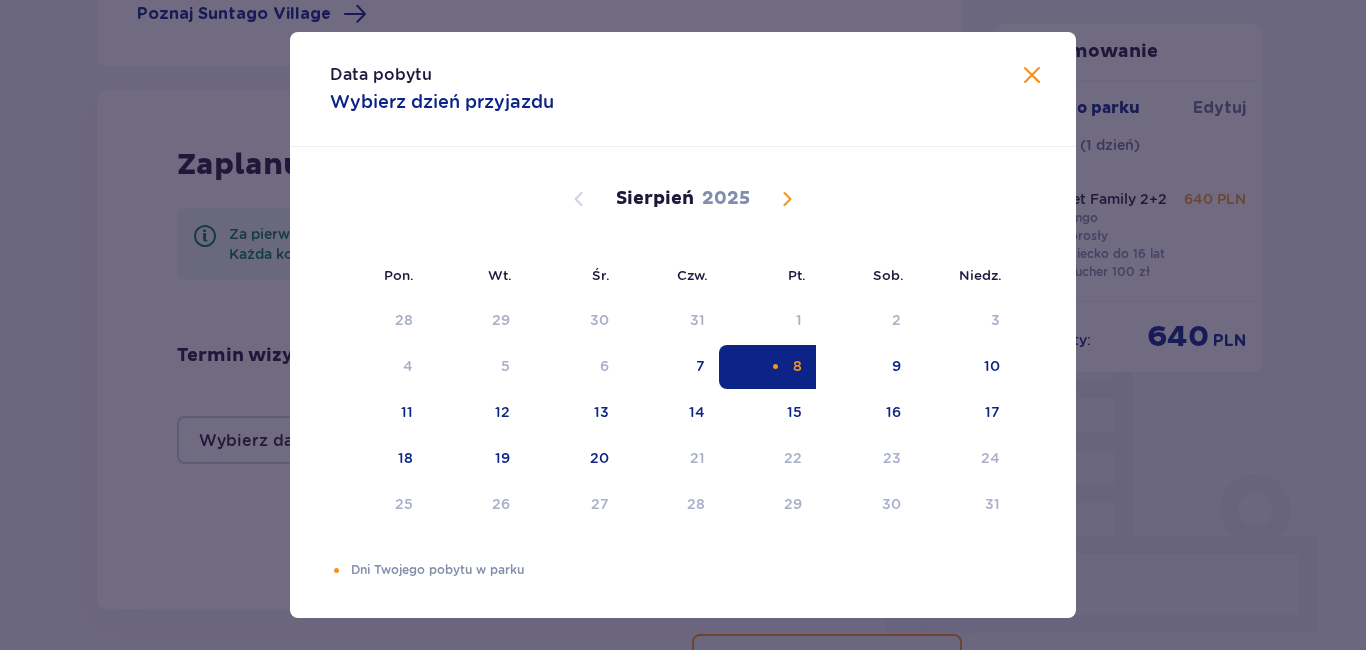 click at bounding box center [1032, 76] 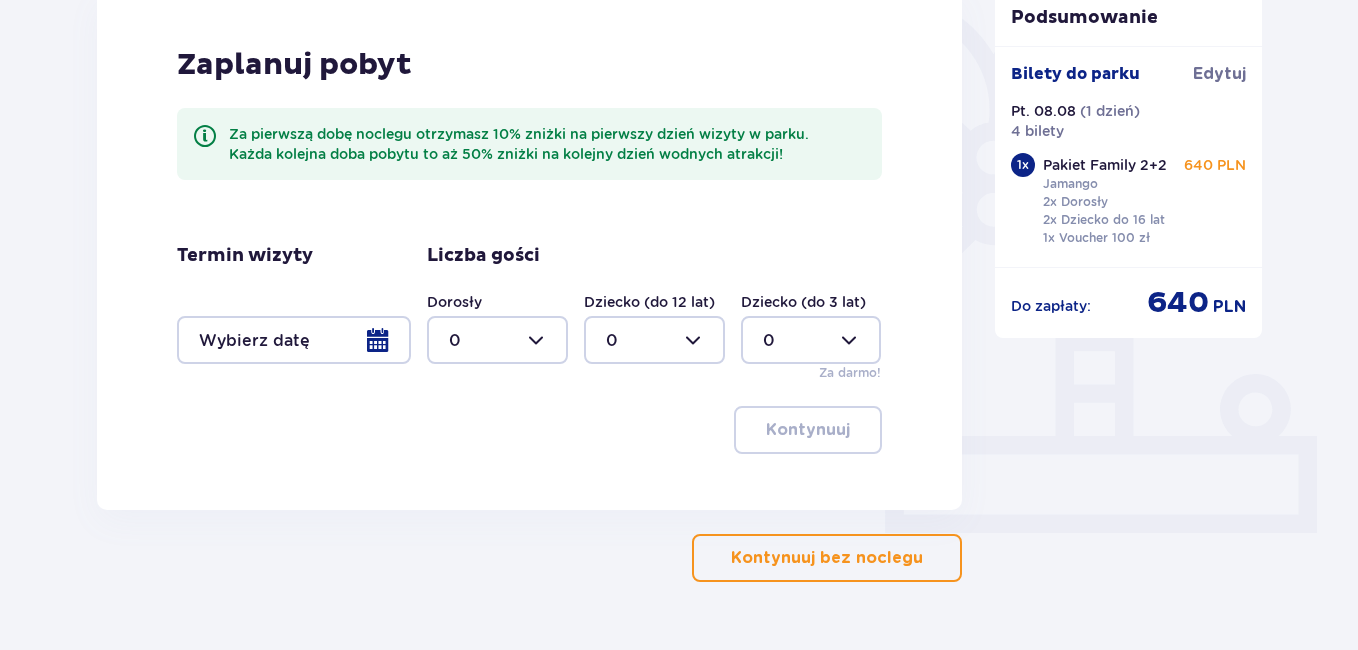 scroll, scrollTop: 552, scrollLeft: 0, axis: vertical 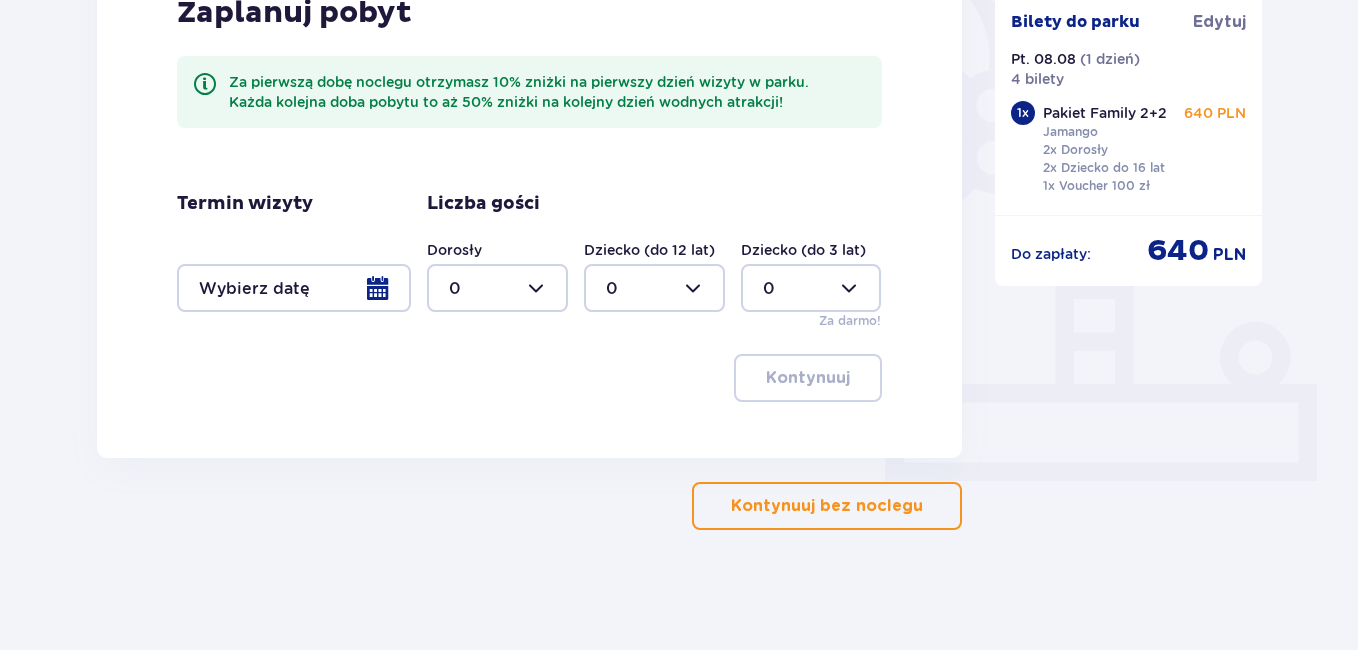 click on "Kontynuuj bez noclegu" at bounding box center [827, 506] 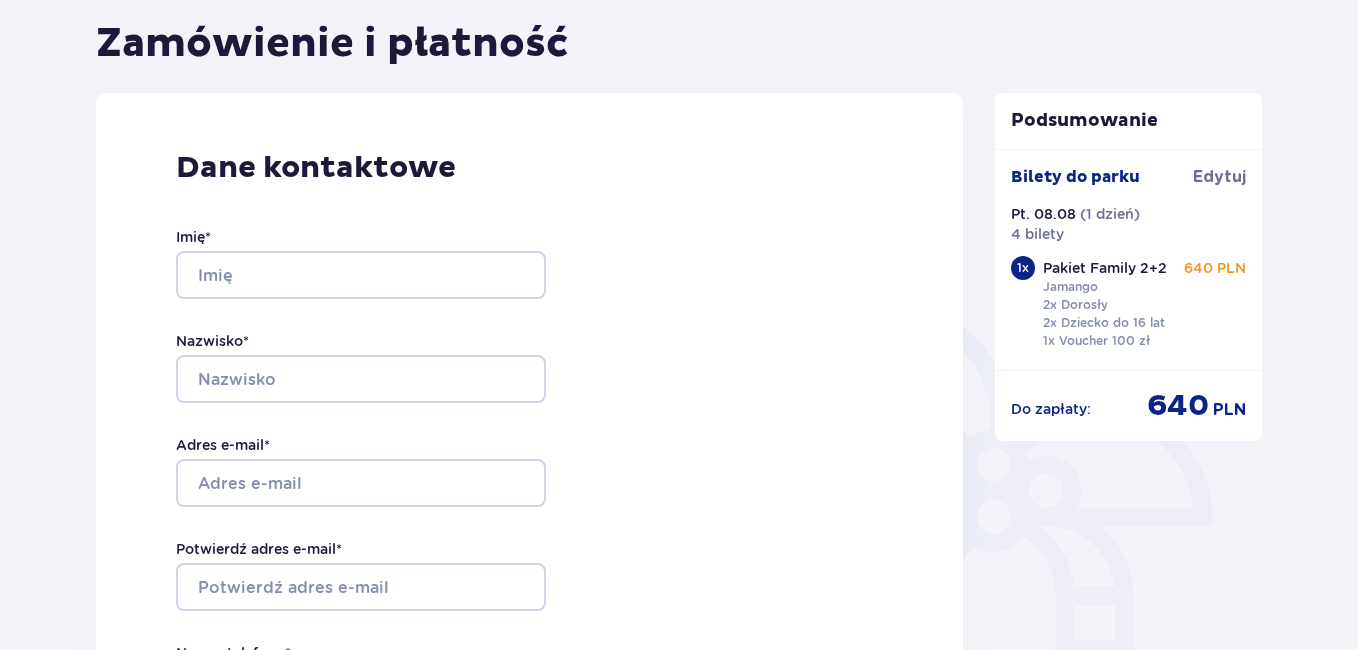 scroll, scrollTop: 200, scrollLeft: 0, axis: vertical 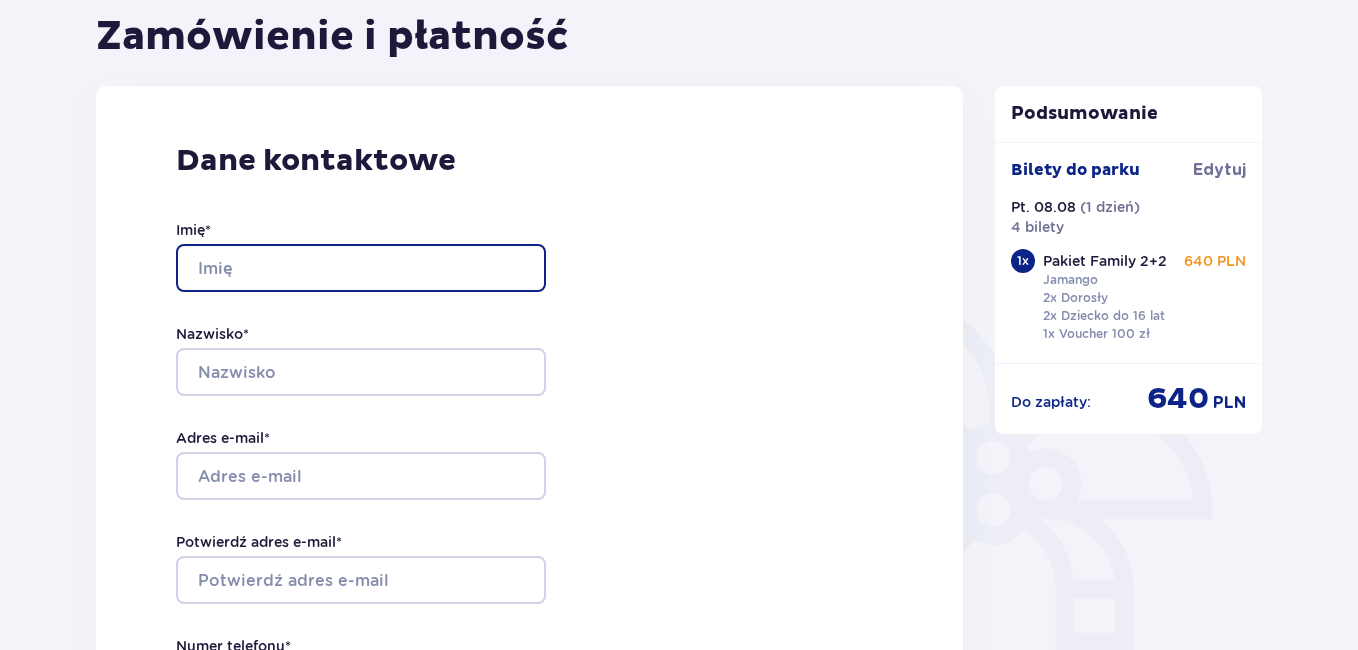 click on "Imię *" at bounding box center [361, 268] 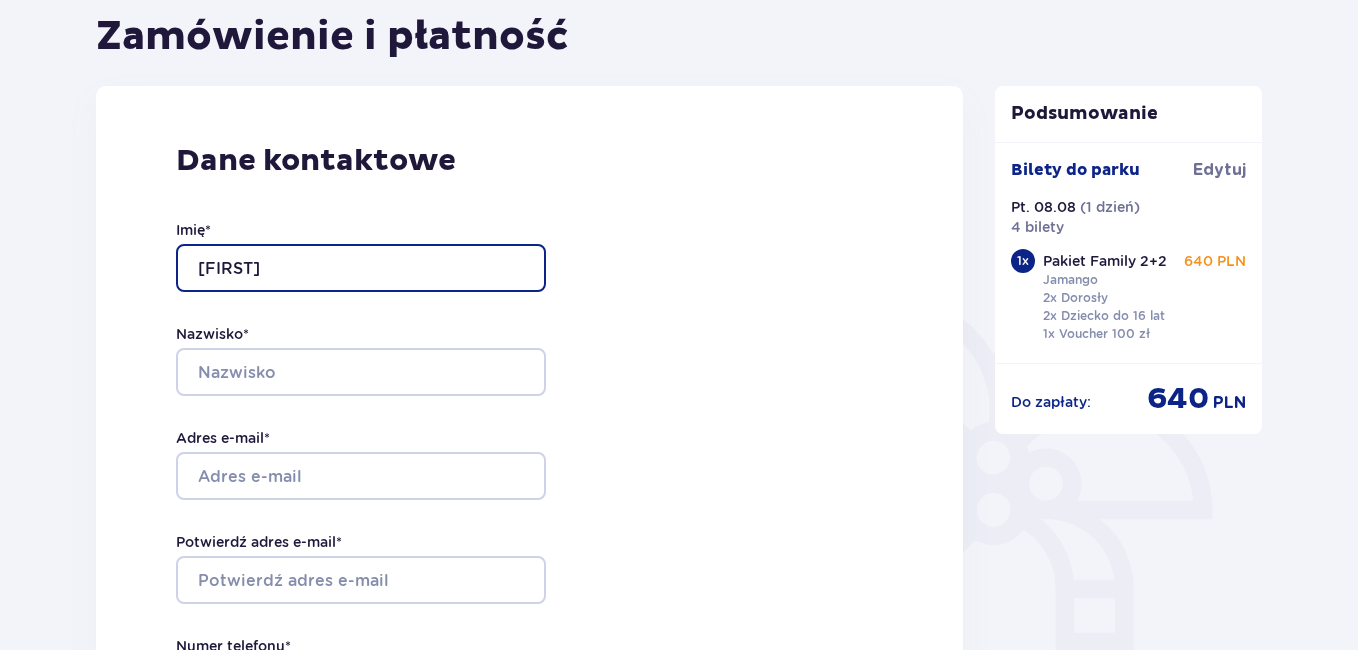 type on "[FIRST]" 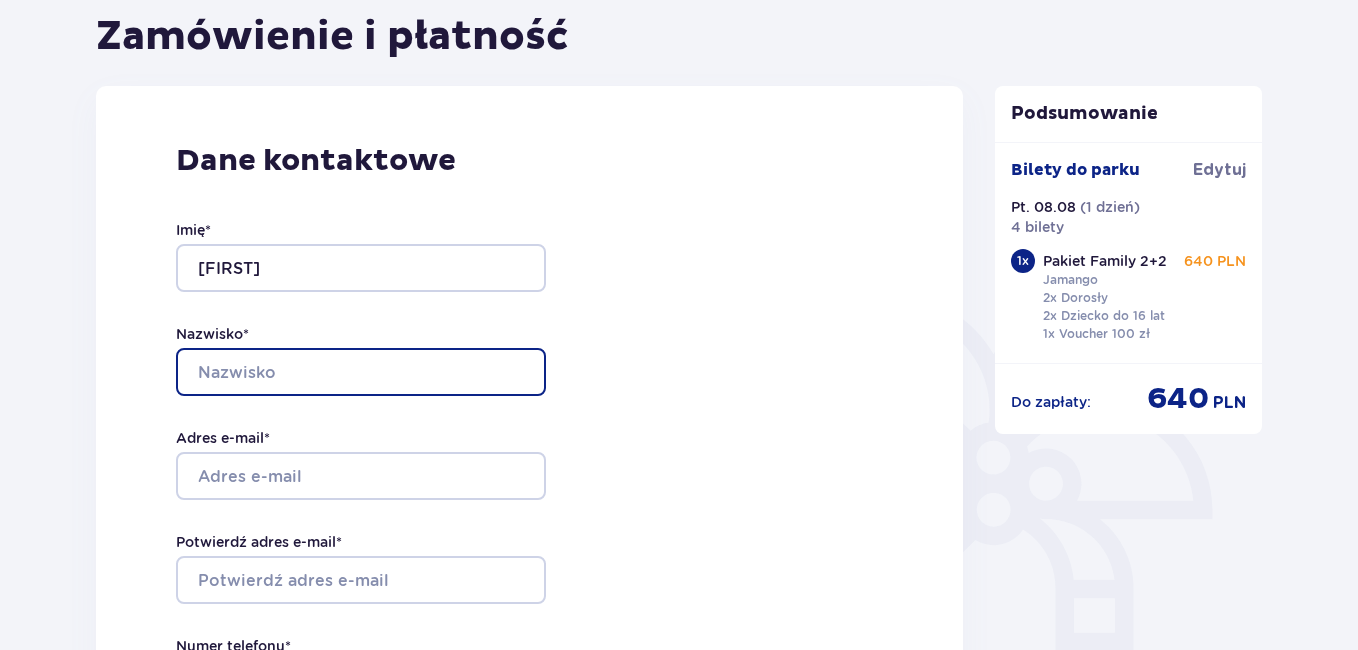 click on "Nazwisko *" at bounding box center [361, 372] 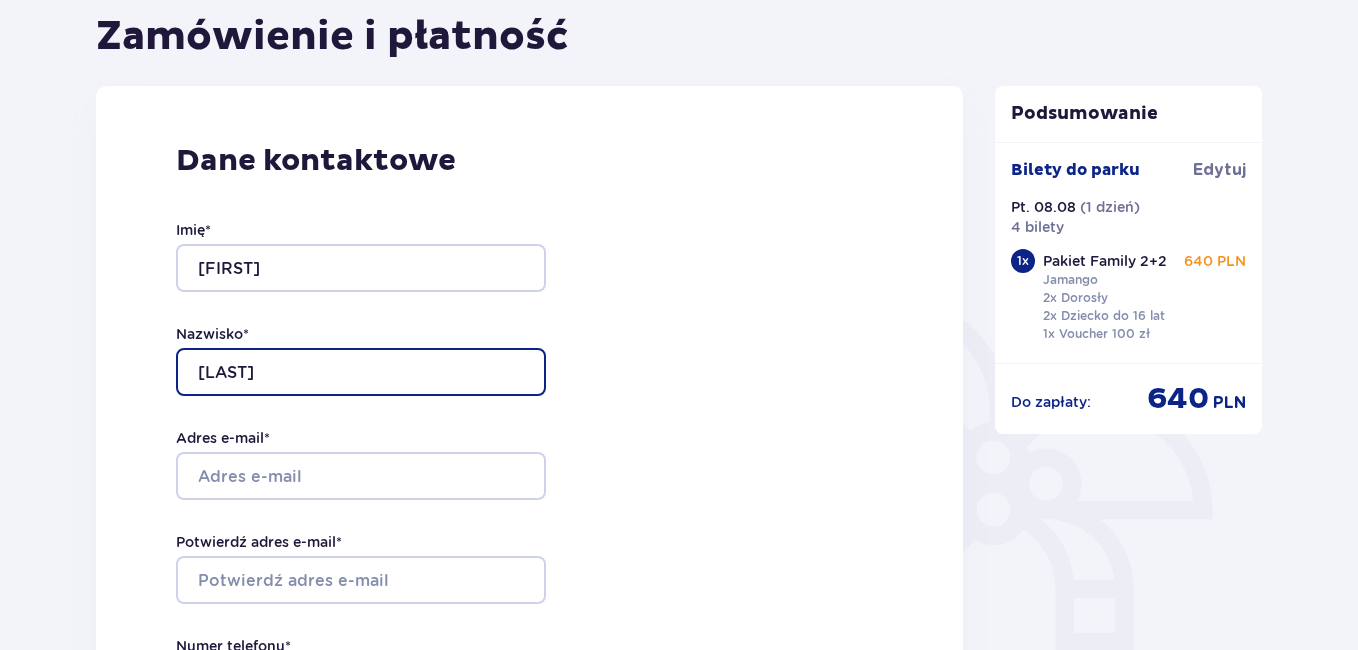 type on "[LAST]" 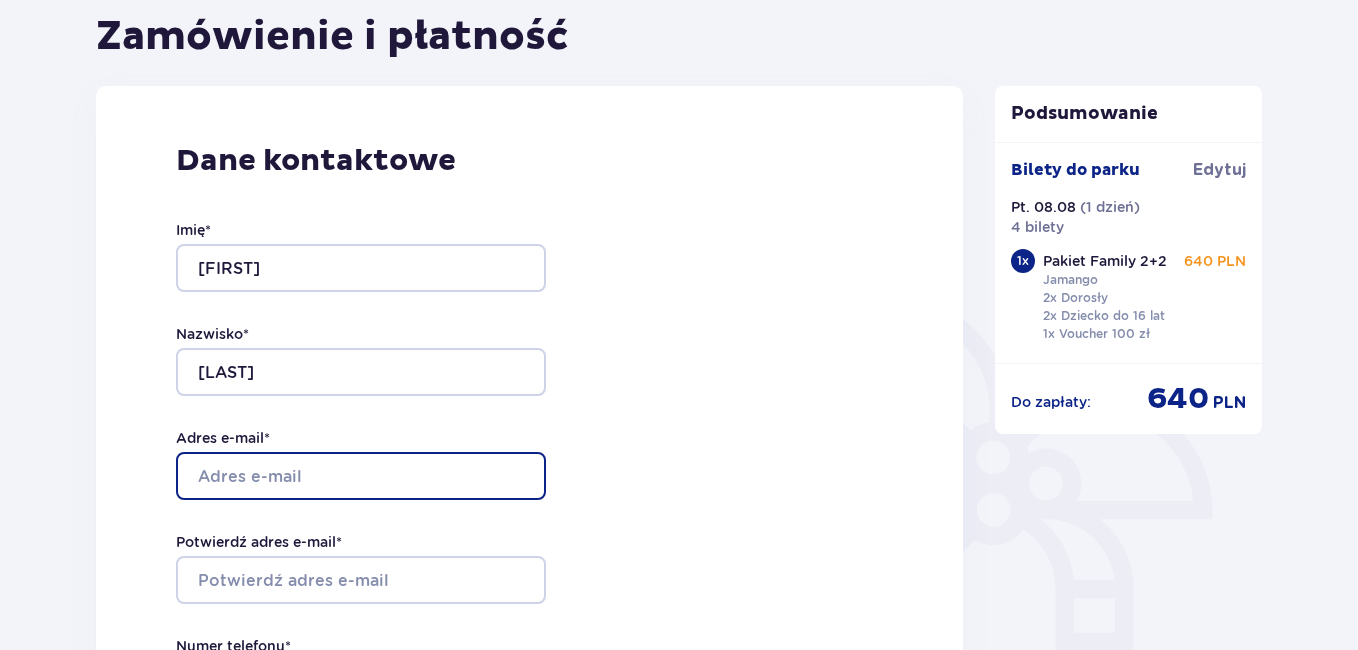 click on "Adres e-mail *" at bounding box center [361, 476] 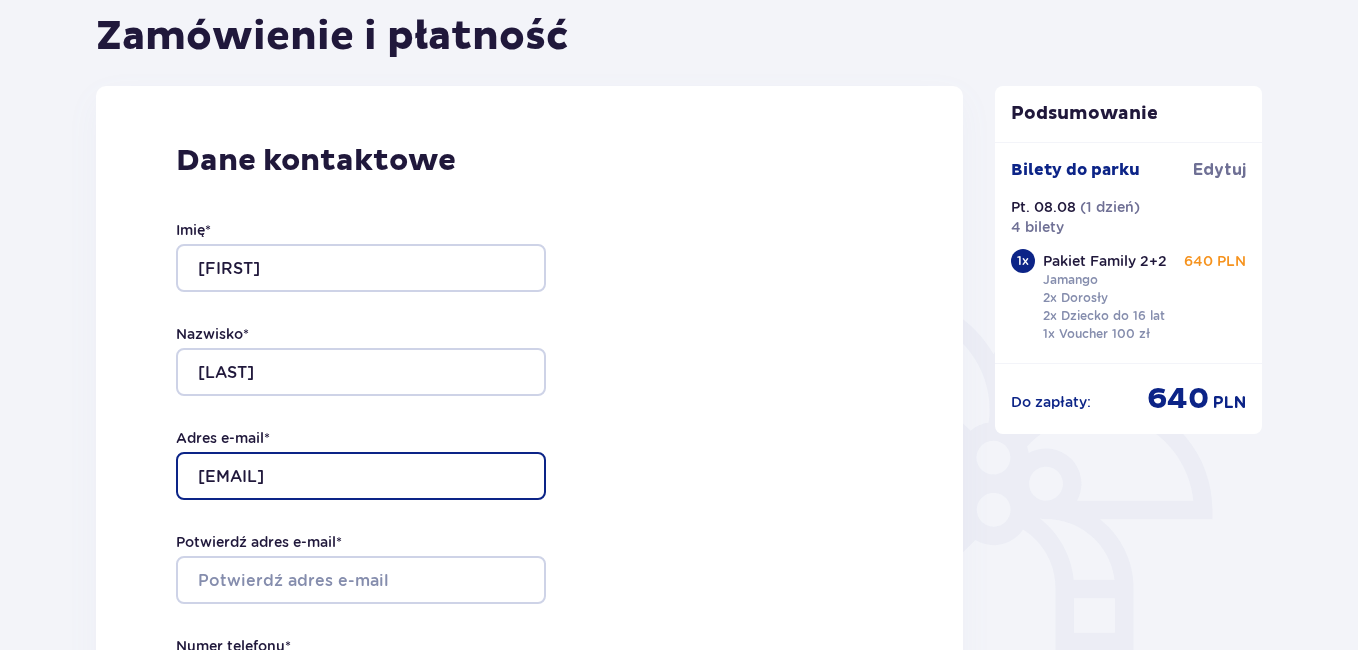 type on "[EMAIL]" 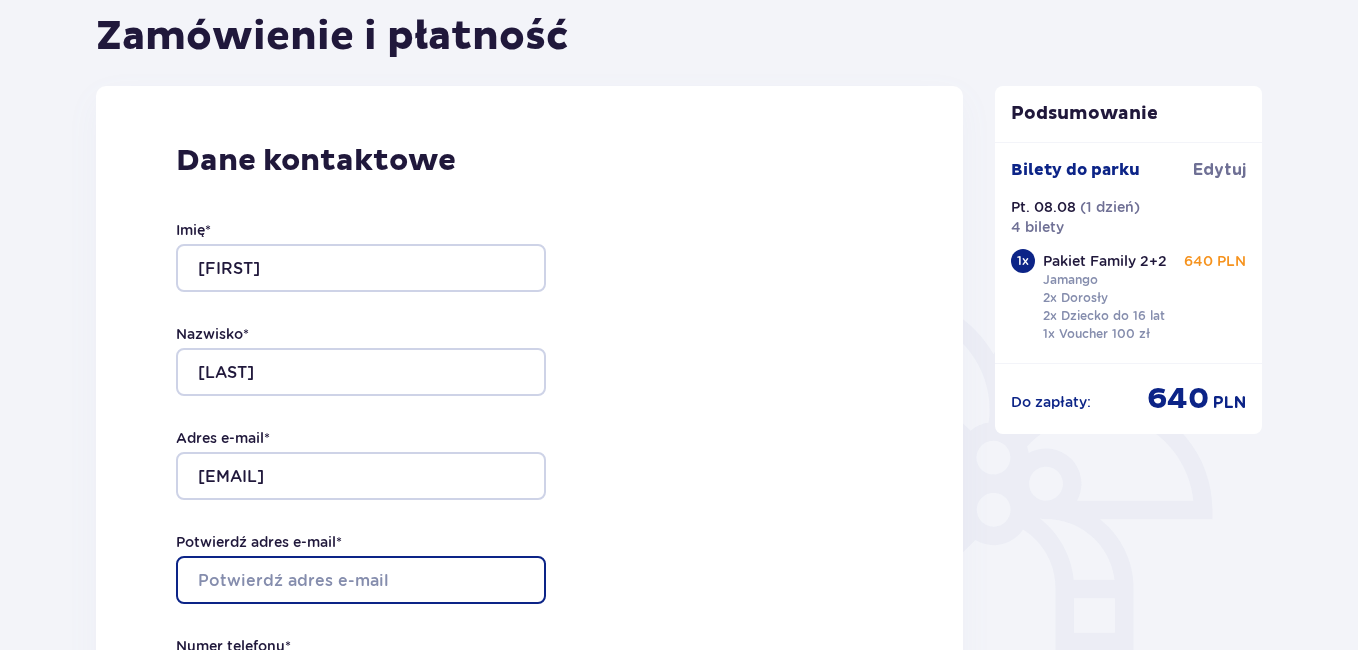 click on "Potwierdź adres e-mail *" at bounding box center (361, 580) 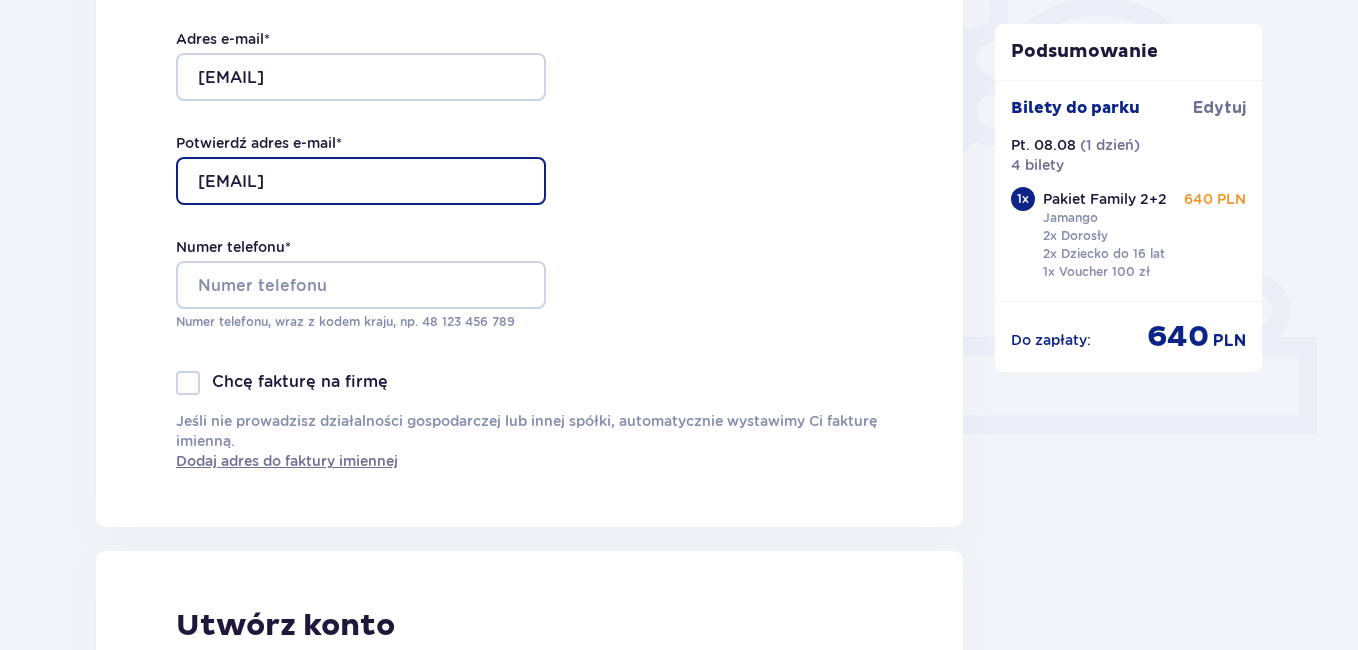 scroll, scrollTop: 600, scrollLeft: 0, axis: vertical 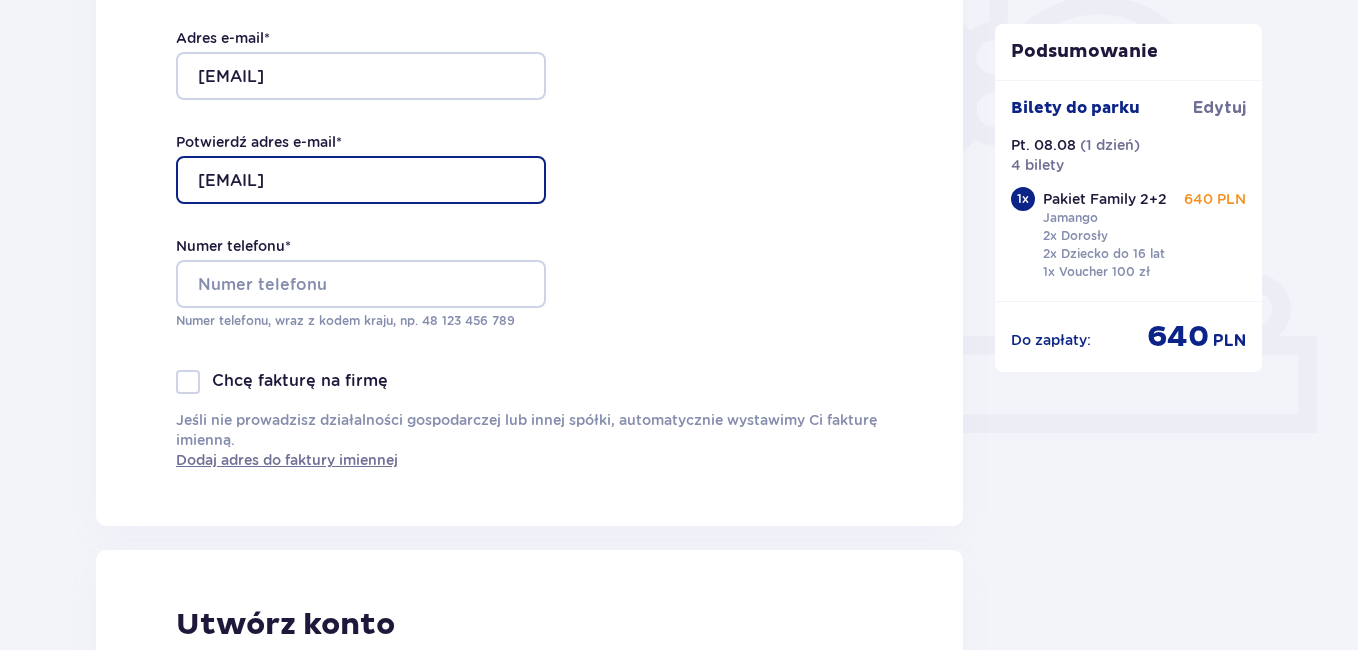 type on "[EMAIL]" 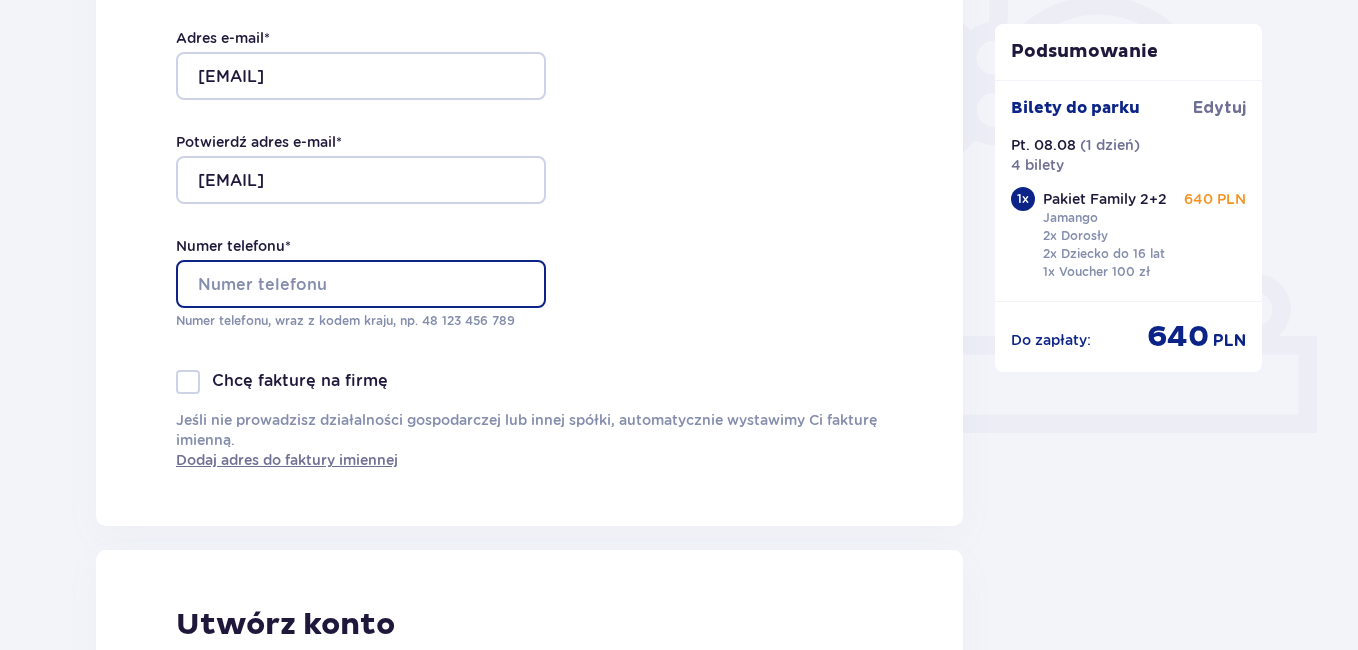 click on "Numer telefonu *" at bounding box center [361, 284] 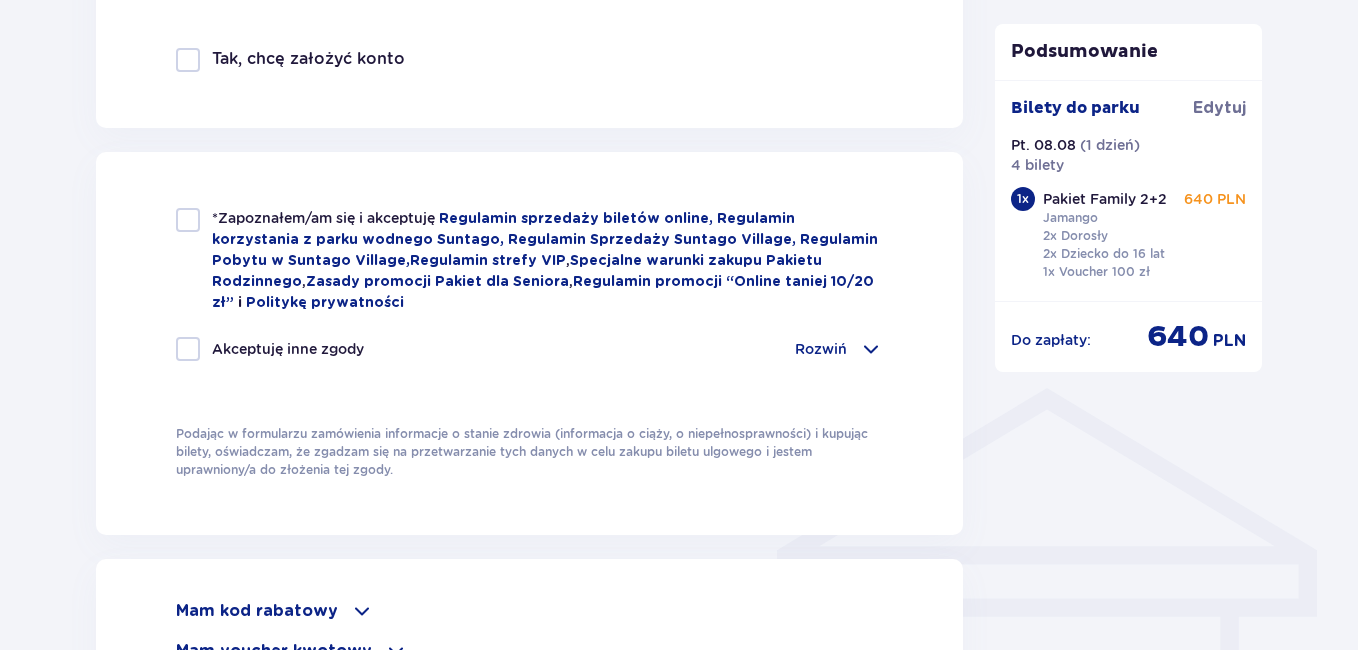 scroll, scrollTop: 1200, scrollLeft: 0, axis: vertical 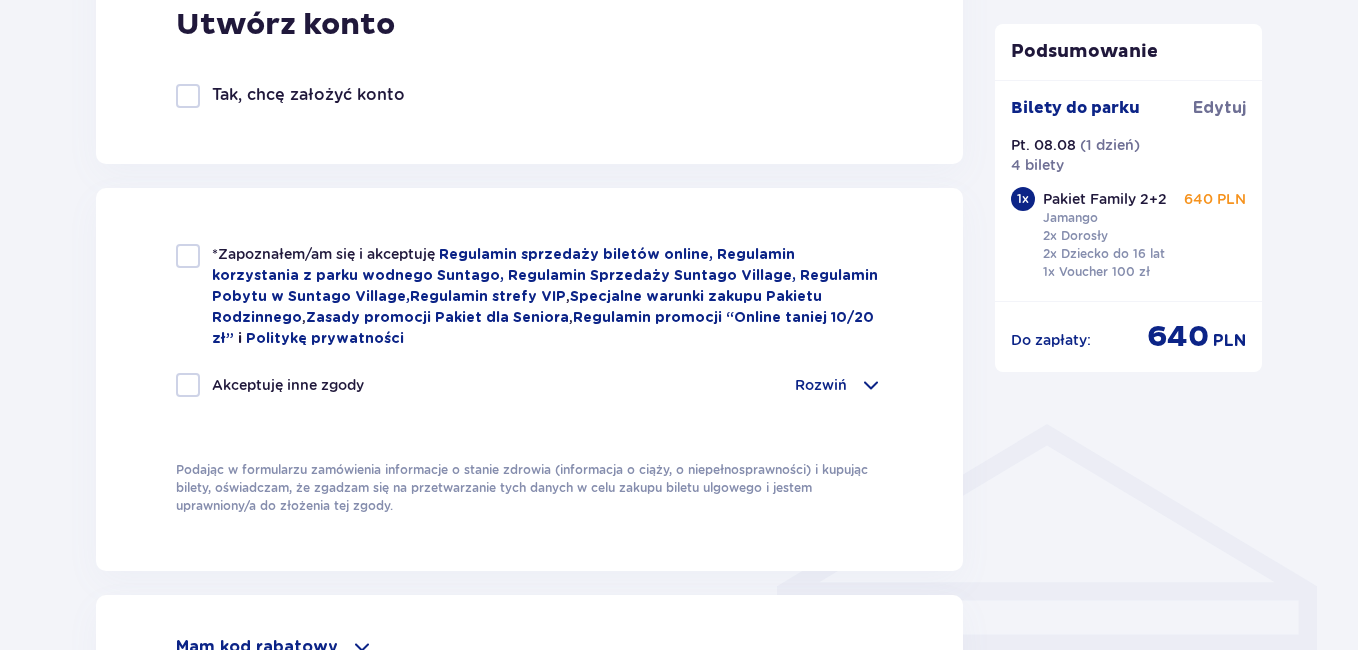 type on "[PHONE]" 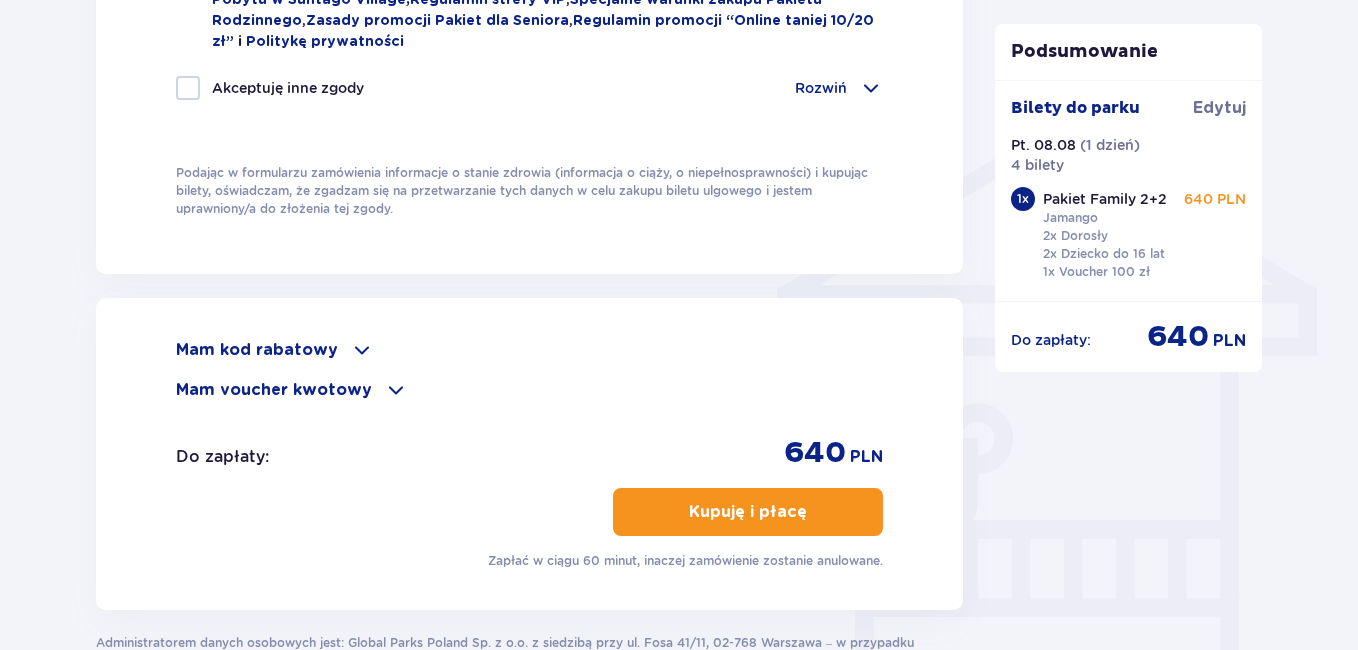 scroll, scrollTop: 1500, scrollLeft: 0, axis: vertical 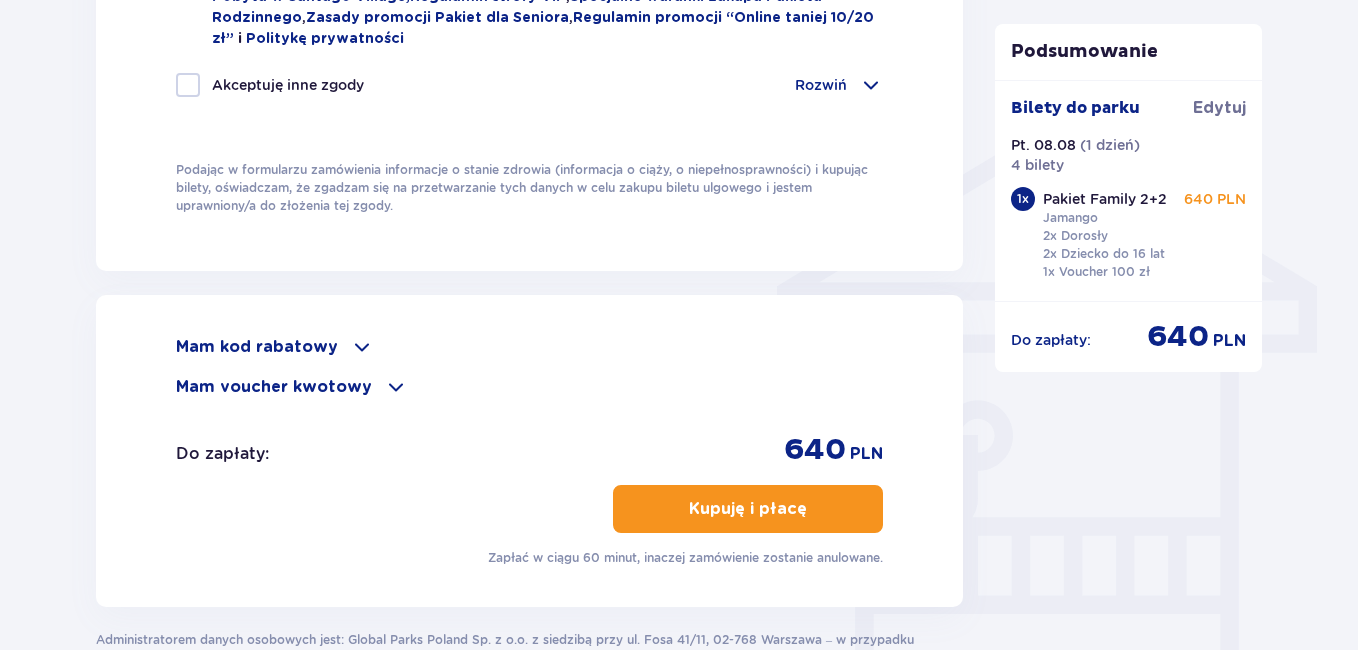 click on "Kupuję i płacę" at bounding box center [748, 509] 